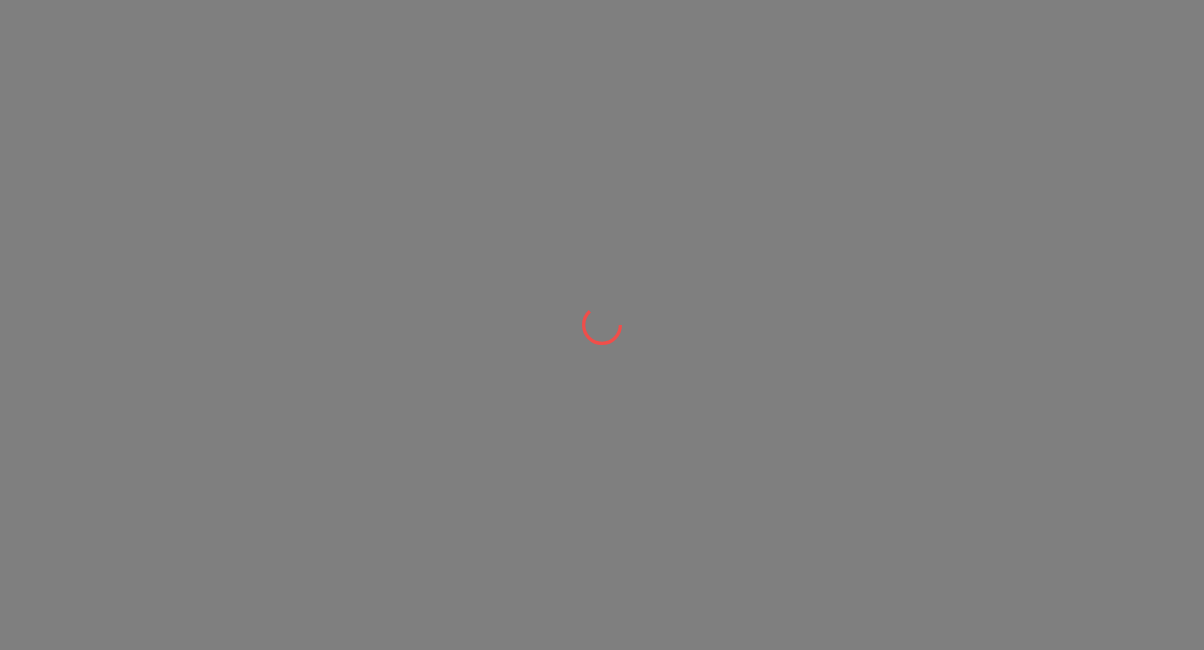 scroll, scrollTop: 0, scrollLeft: 0, axis: both 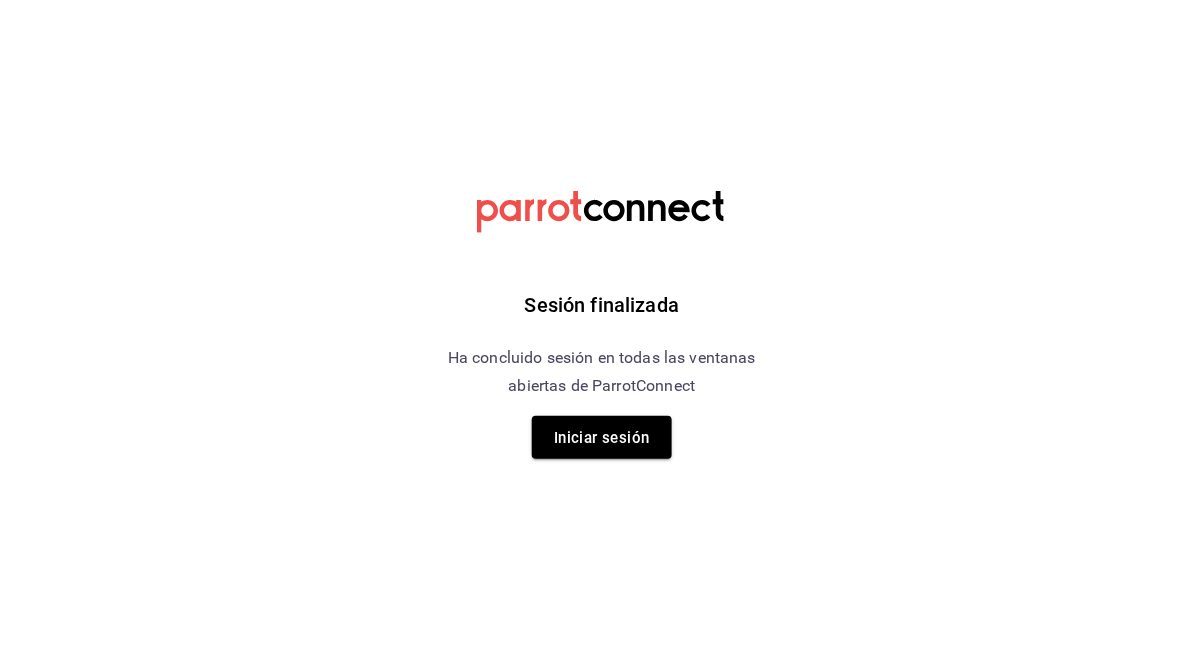 click on "Iniciar sesión" at bounding box center [602, 438] 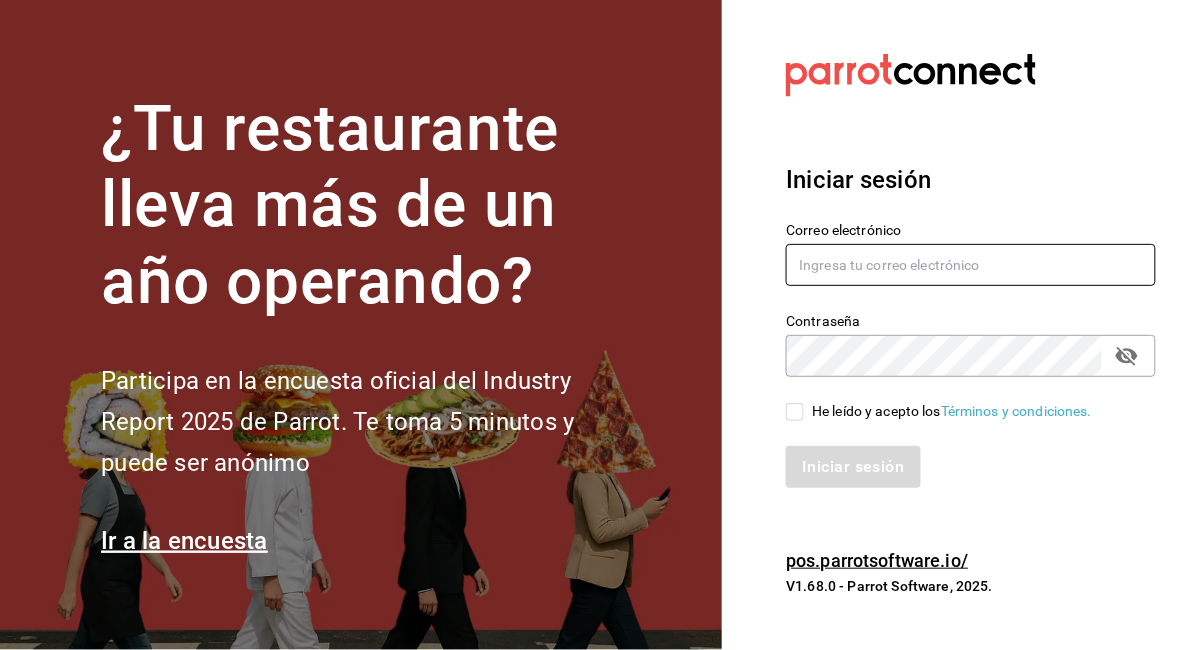 click at bounding box center [971, 265] 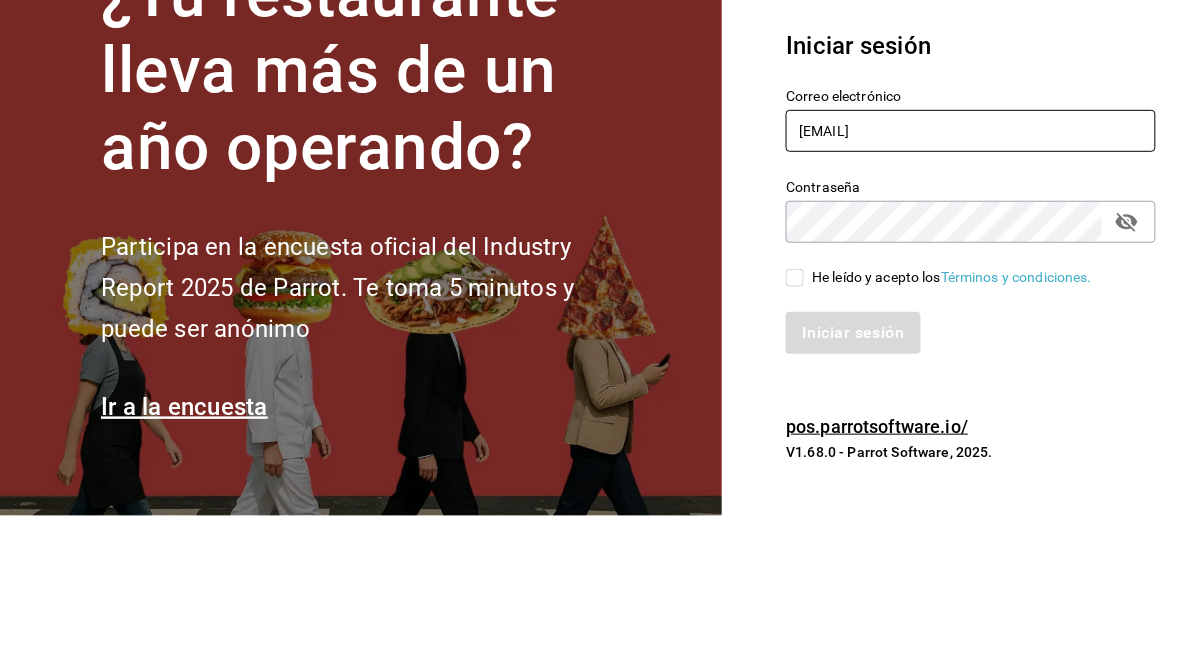 type on "[EMAIL]" 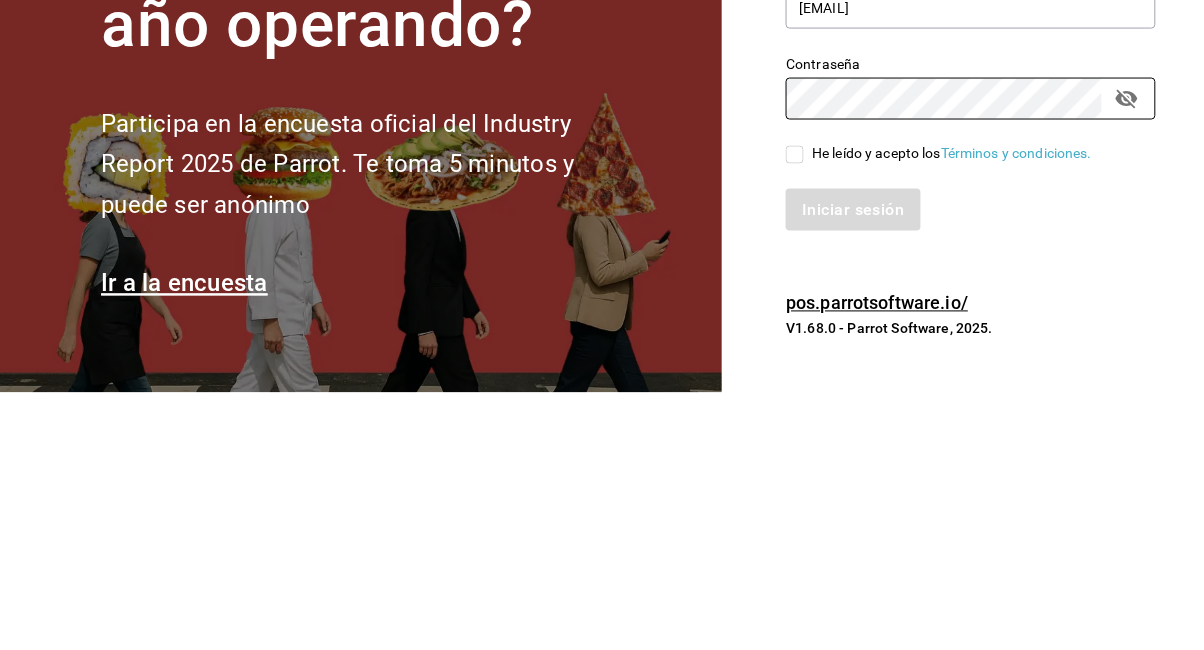 click on "He leído y acepto los  Términos y condiciones." at bounding box center (795, 412) 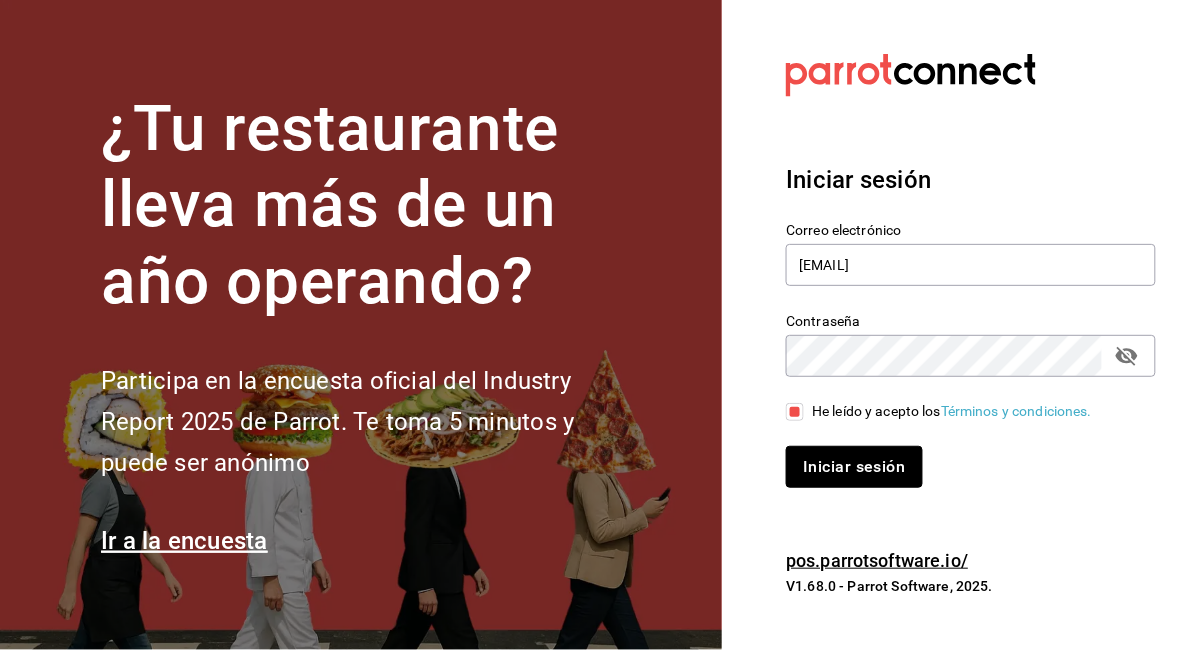 click on "Iniciar sesión" at bounding box center (854, 467) 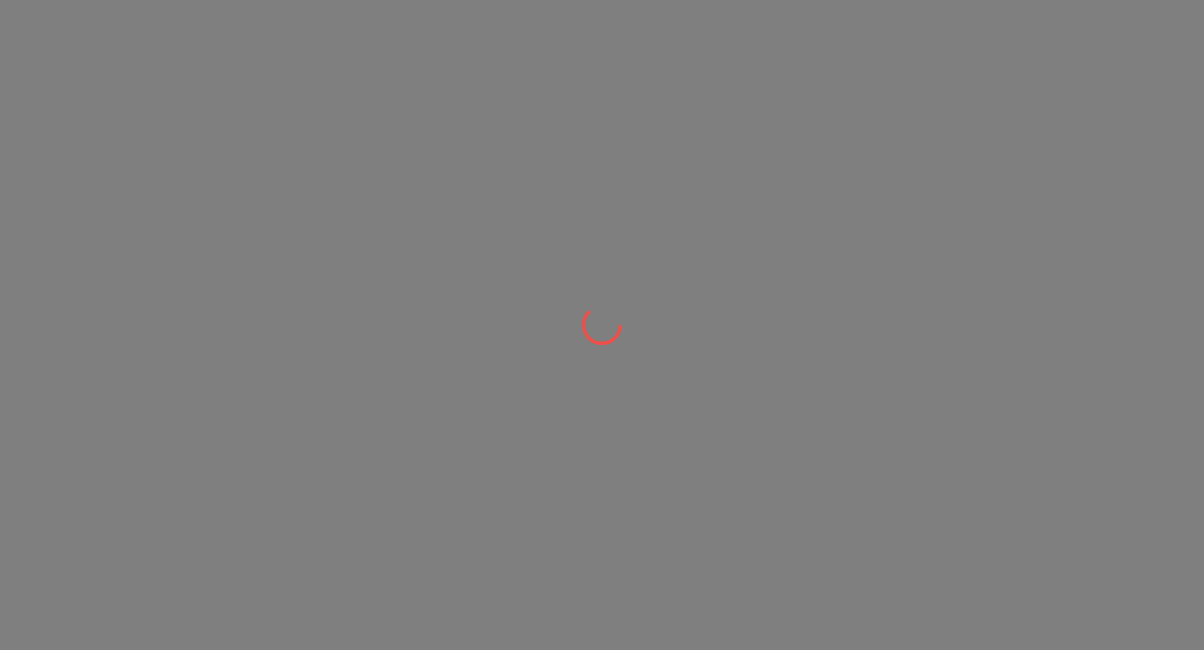 scroll, scrollTop: 0, scrollLeft: 0, axis: both 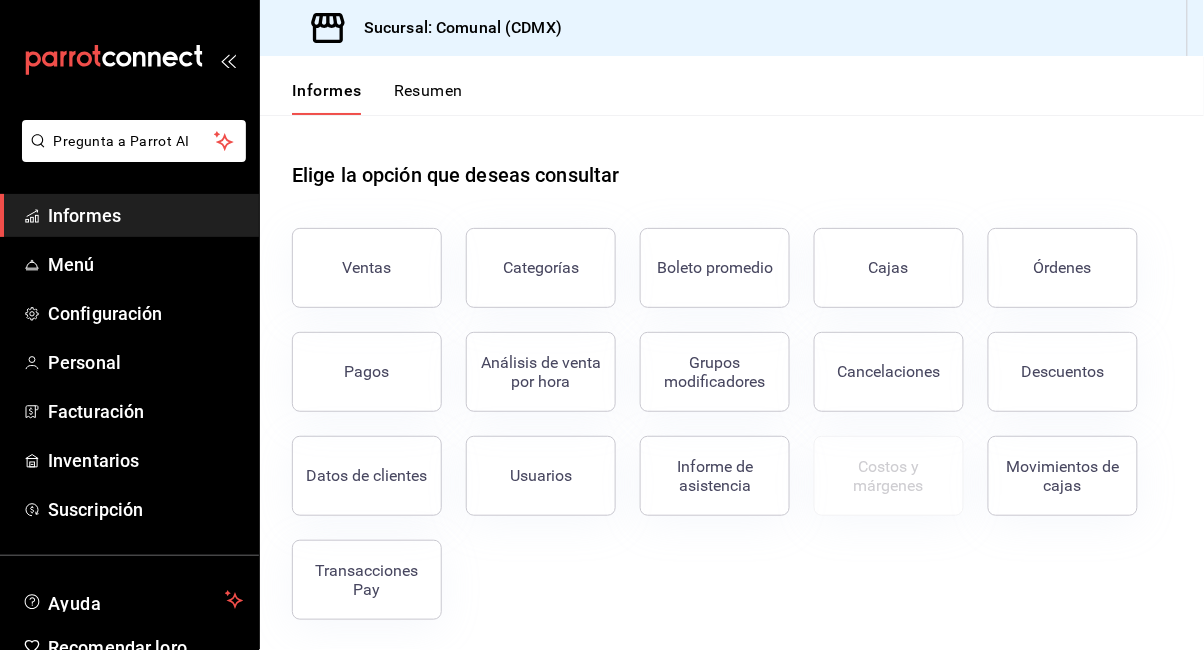 click on "Movimientos de cajas" at bounding box center (1063, 476) 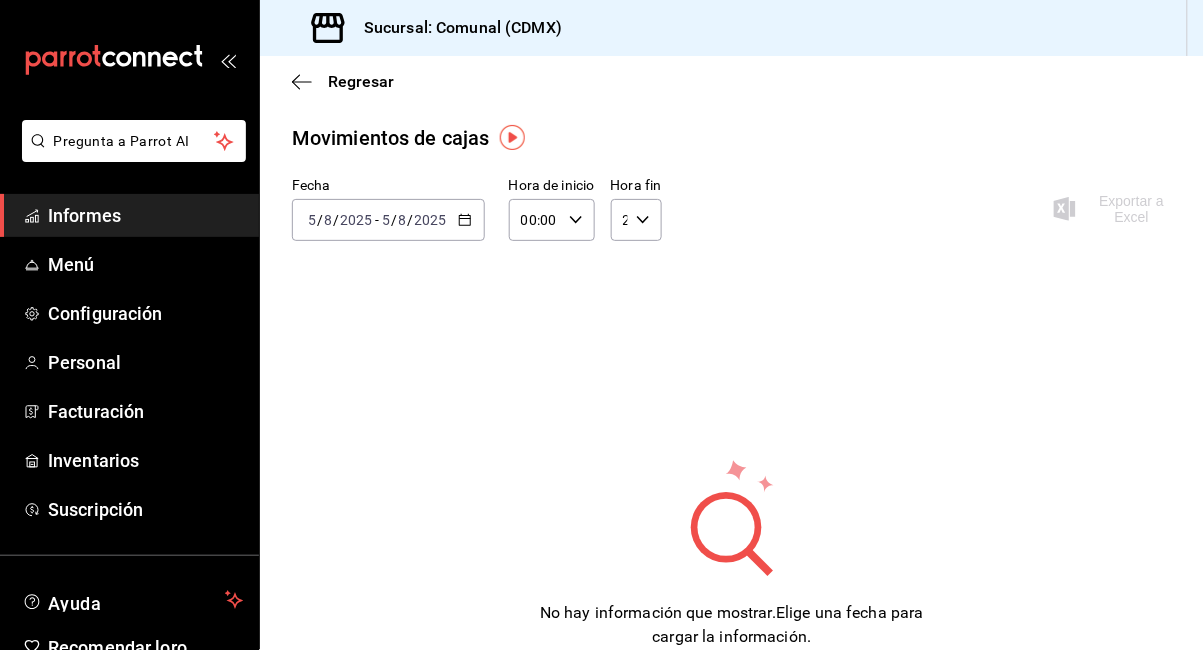 click 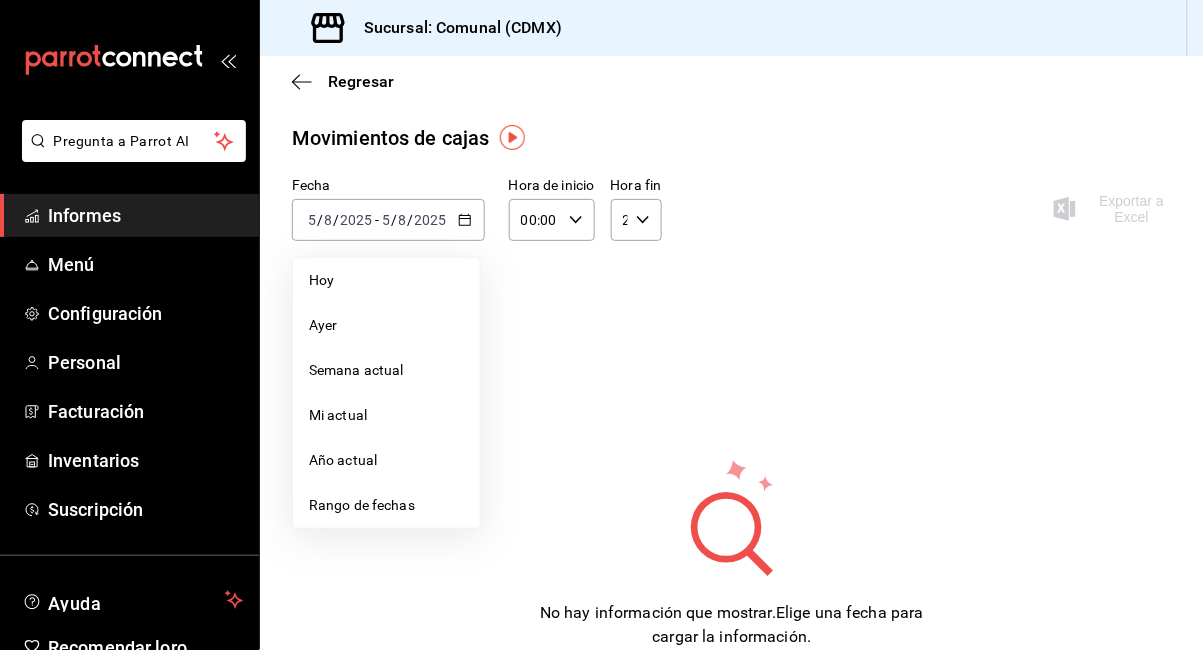 click on "Rango de fechas" at bounding box center (362, 505) 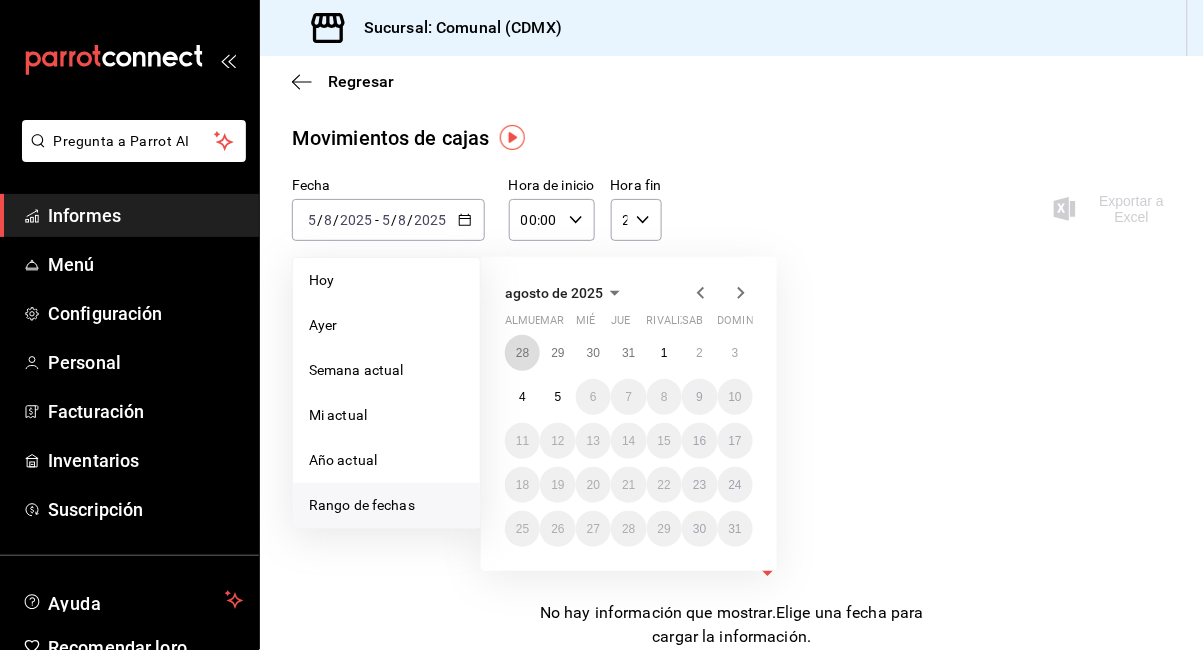click on "28" at bounding box center (522, 353) 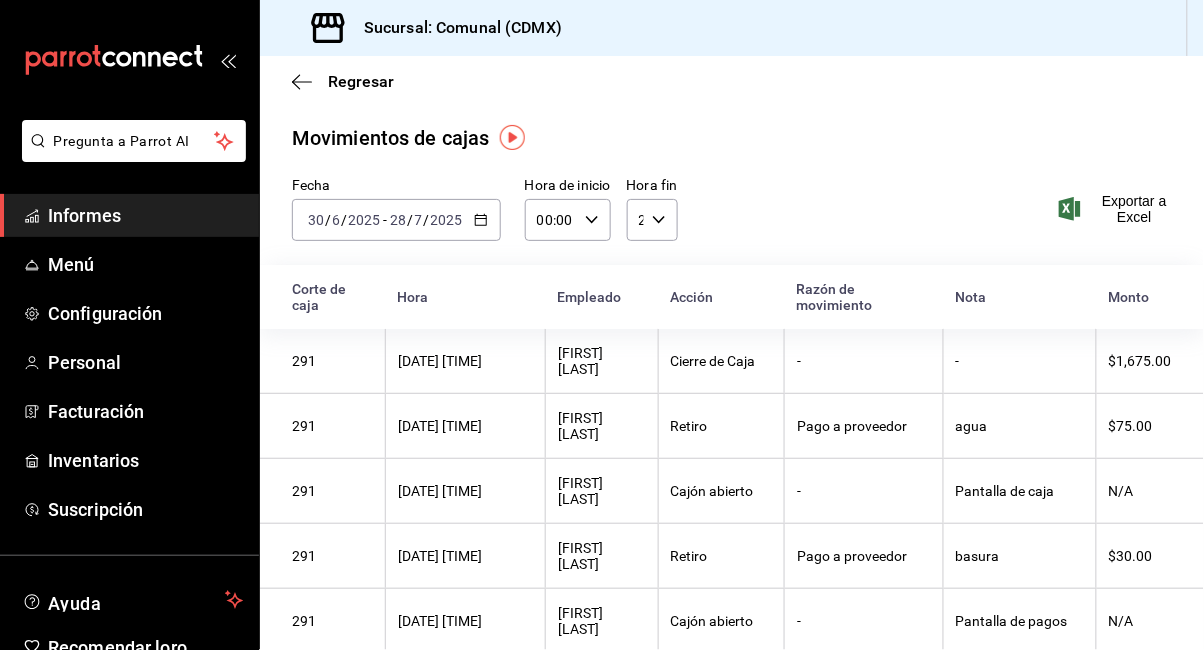 click on "2025-06-30 30 / 6 / 2025 - 2025-07-28 28 / 7 / 2025" at bounding box center (396, 220) 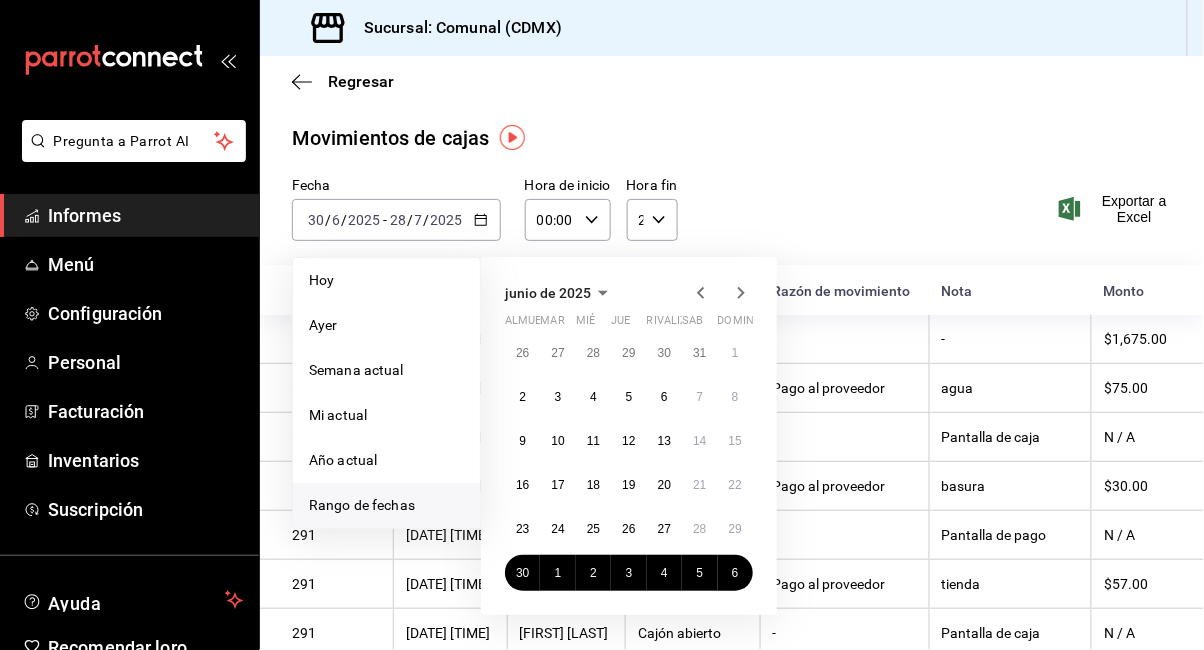 click 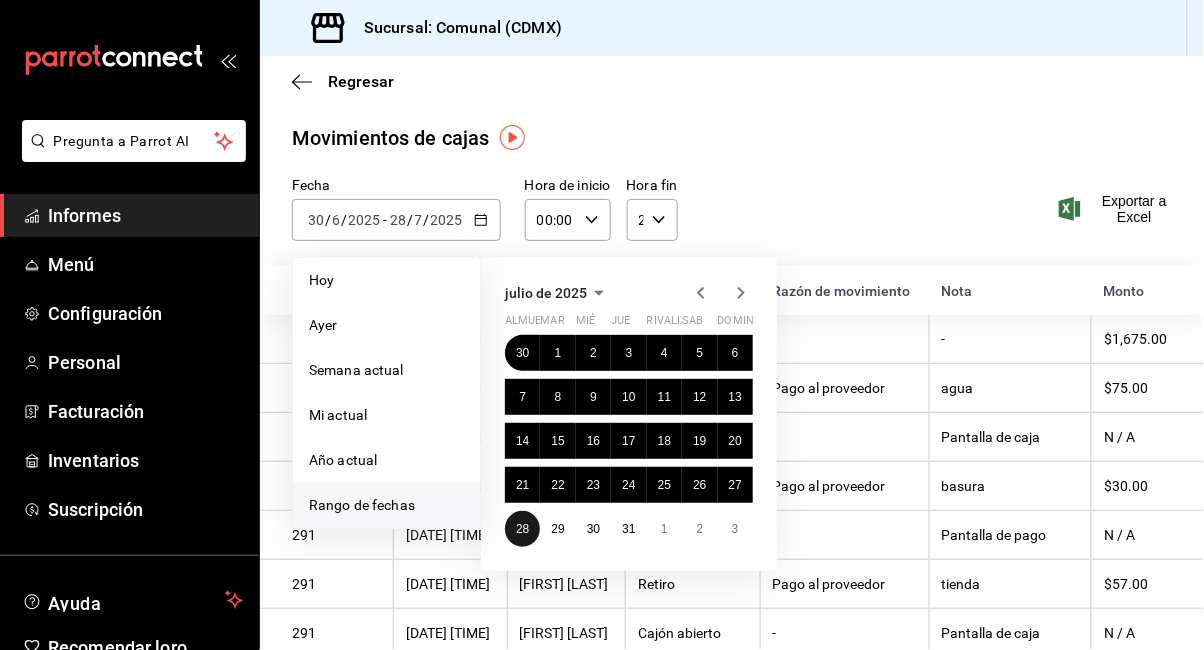 click on "28" at bounding box center [522, 529] 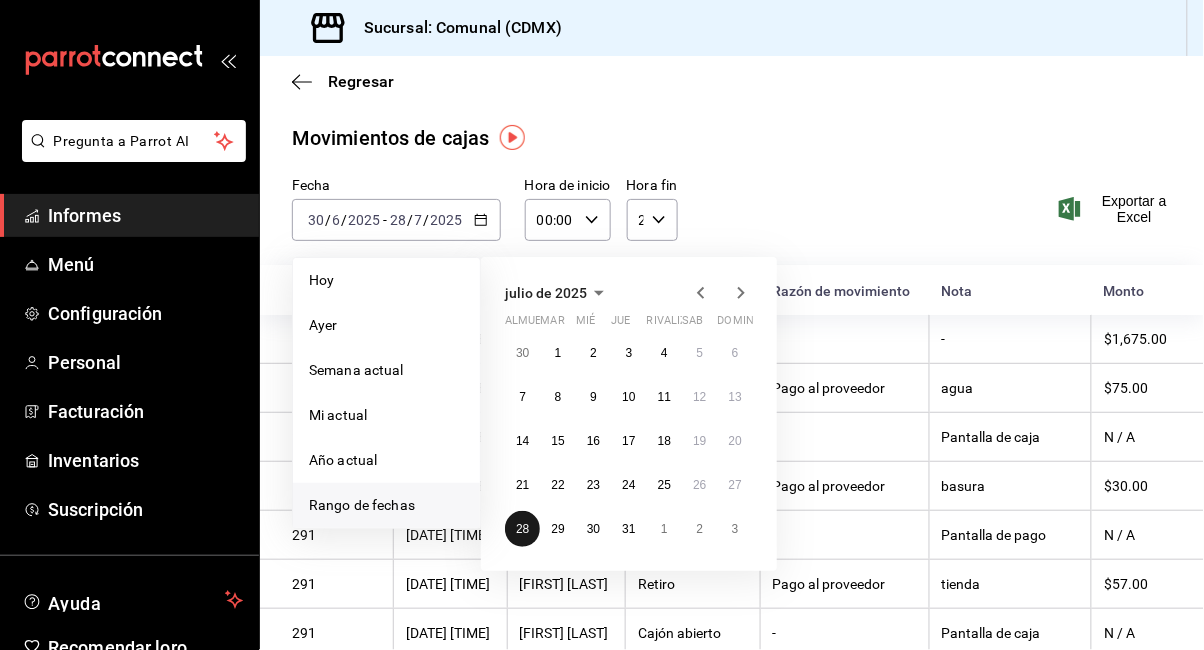 click on "28" at bounding box center (522, 529) 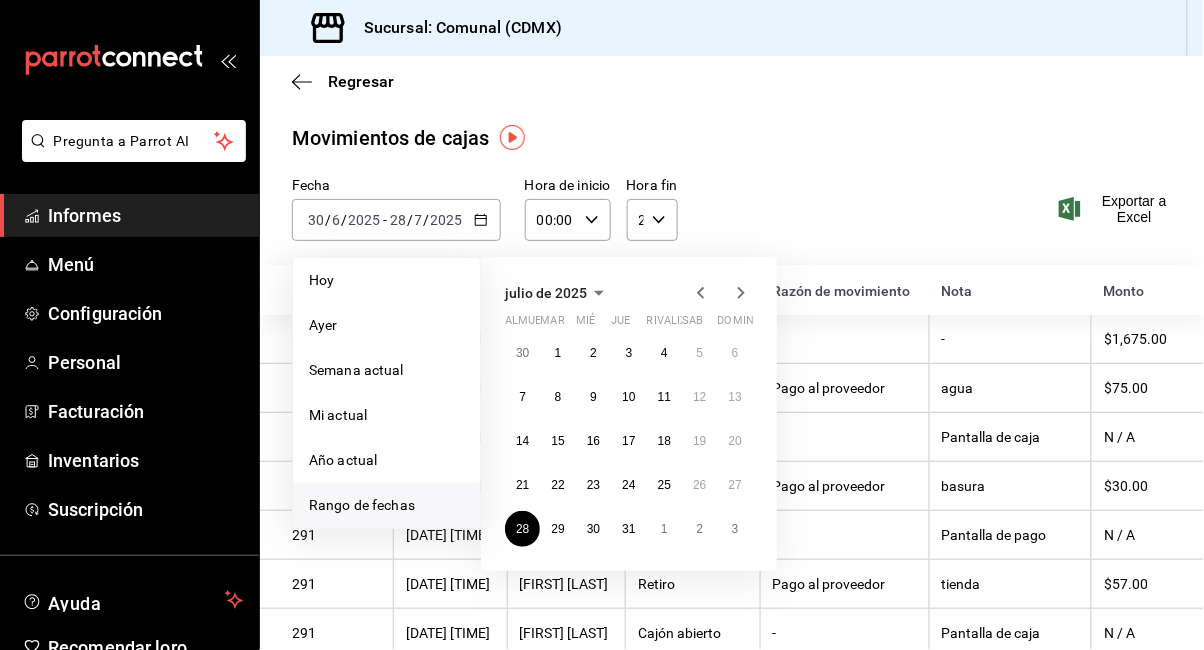 click on "28/07/2025 19:20" at bounding box center [450, 534] 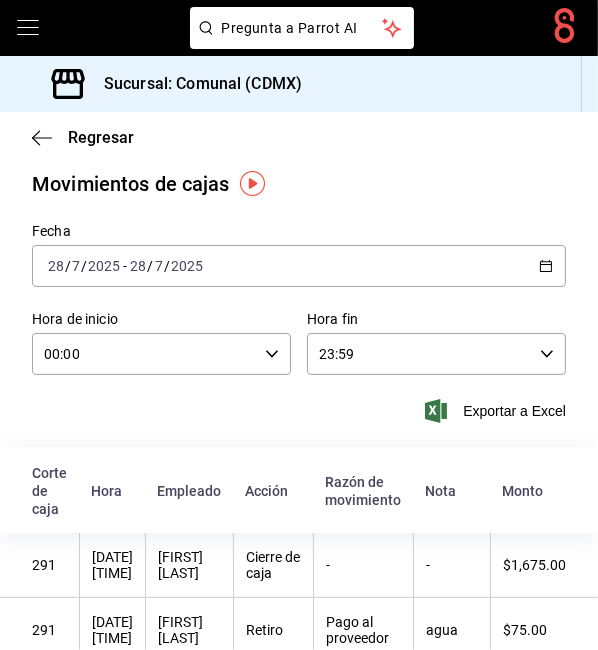 scroll, scrollTop: 0, scrollLeft: 0, axis: both 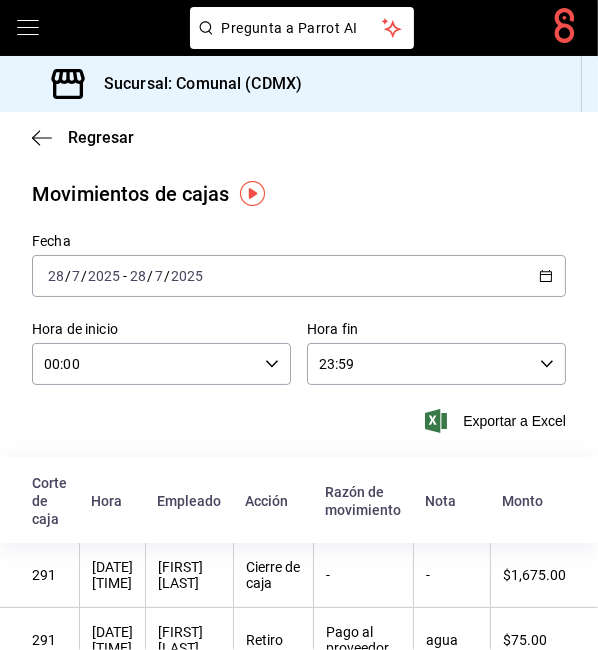 click on "2025-07-28 28 / 7 / 2025 - 2025-07-28 28 / 7 / 2025" at bounding box center [299, 276] 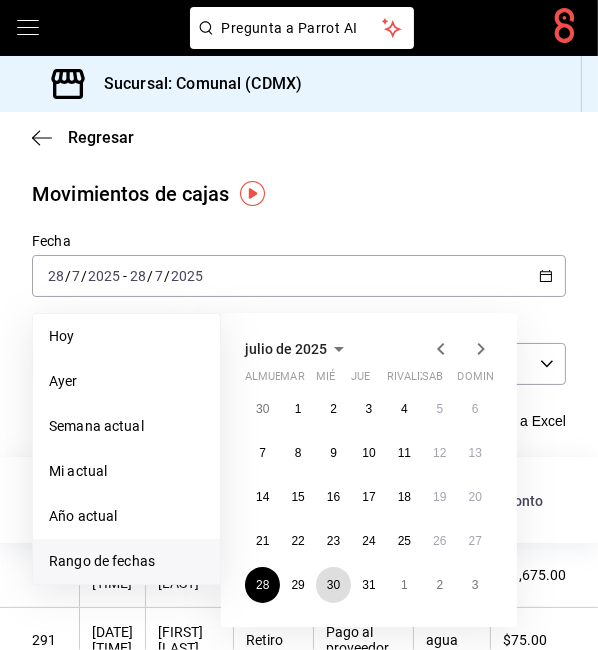 click on "30" at bounding box center (333, 585) 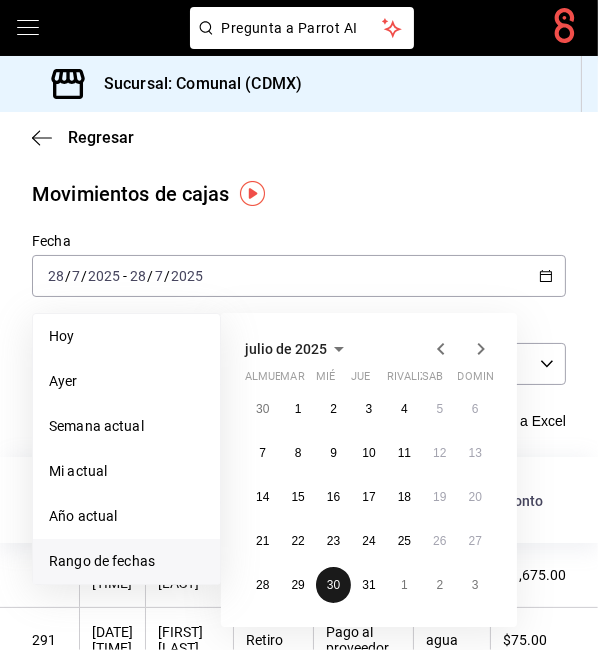 click on "30" at bounding box center [333, 585] 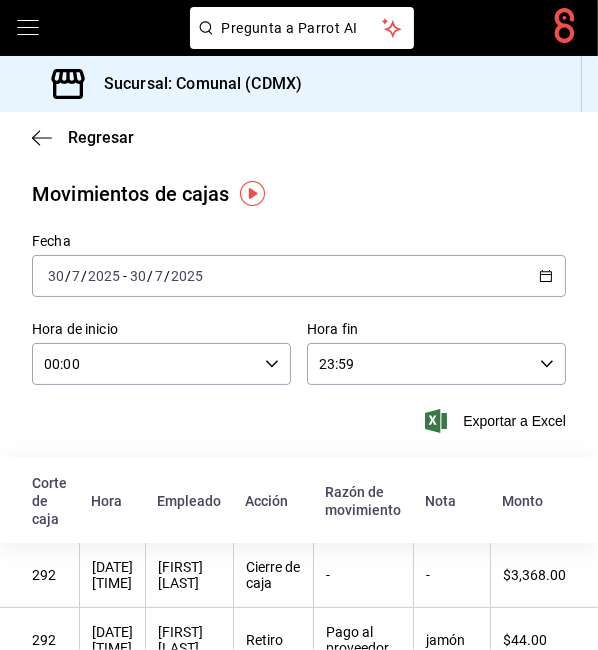 scroll, scrollTop: 0, scrollLeft: 0, axis: both 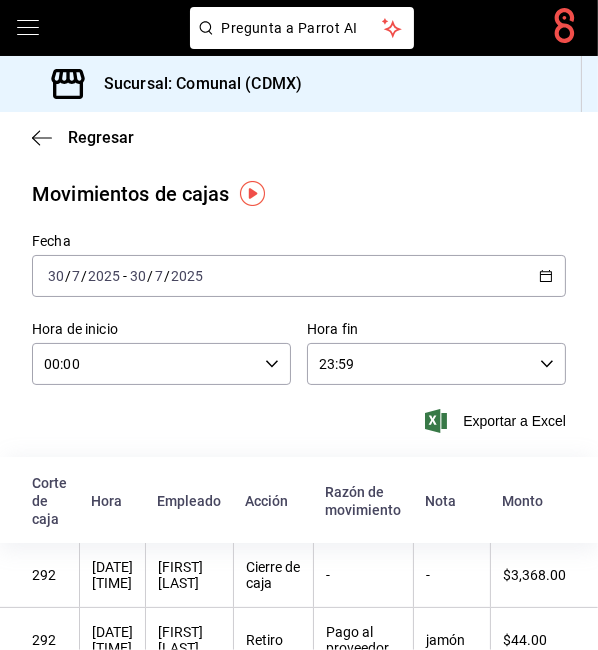 click 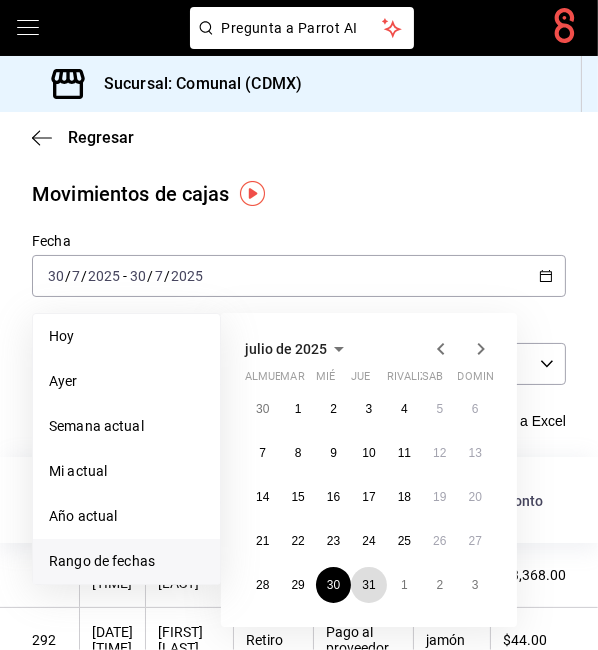 click on "31" at bounding box center [368, 585] 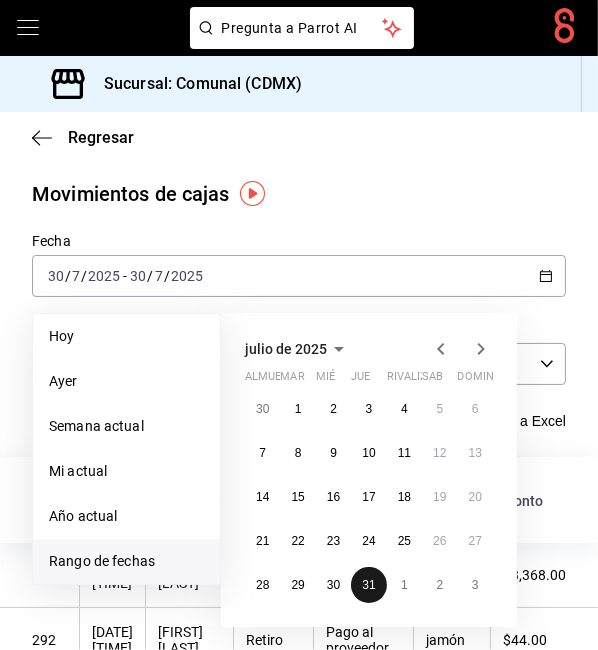 click on "31" at bounding box center [368, 585] 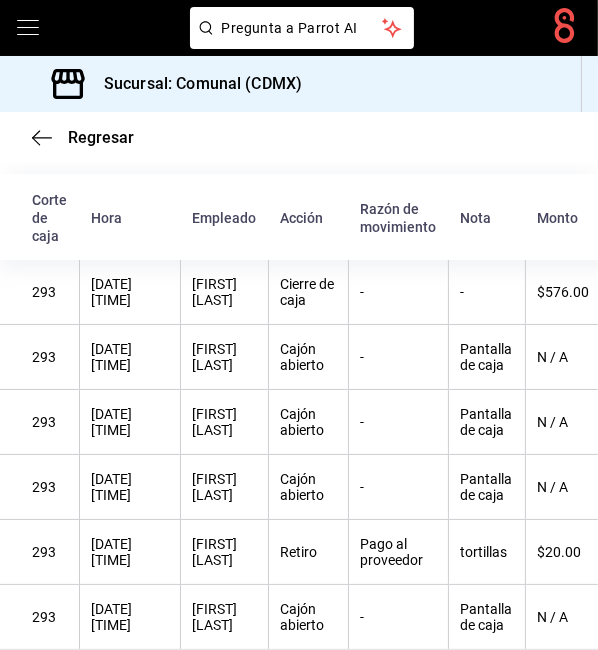 scroll, scrollTop: 296, scrollLeft: 0, axis: vertical 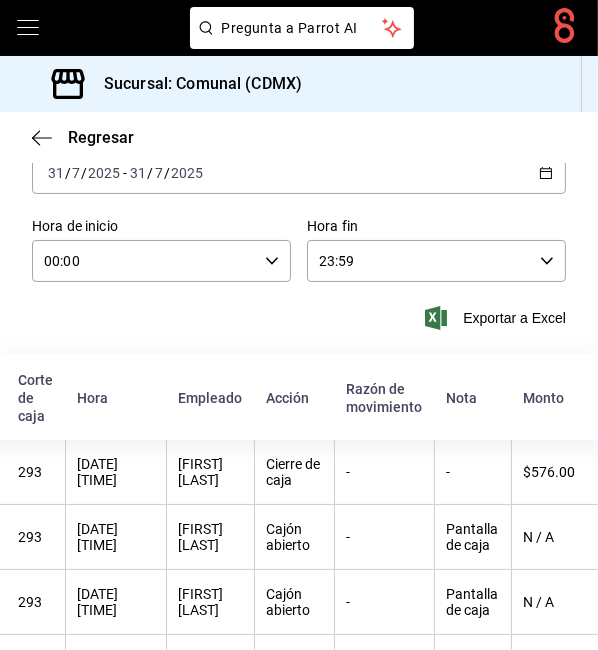 click 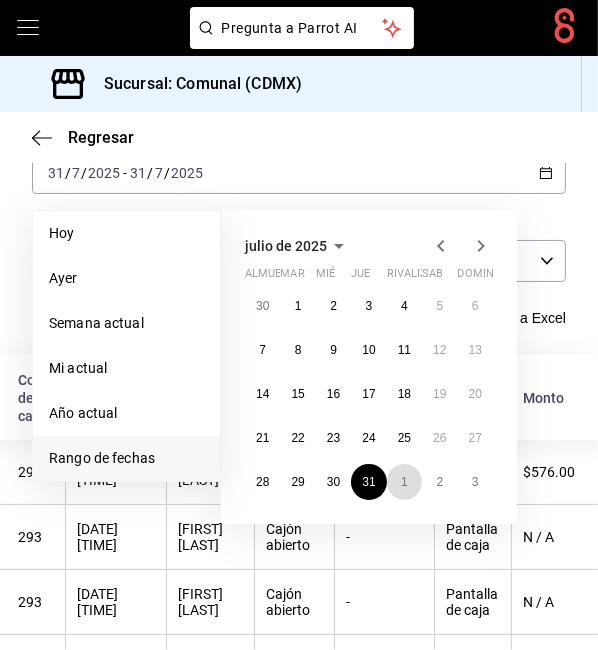 click on "1" at bounding box center (404, 482) 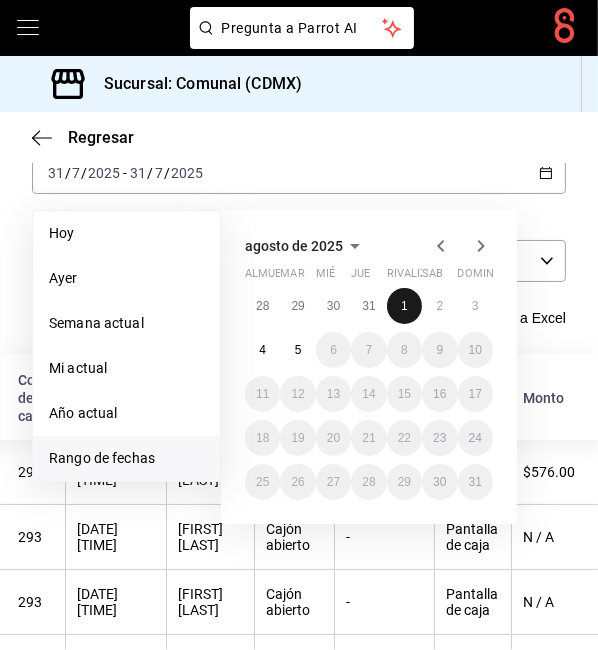click on "1" at bounding box center (404, 306) 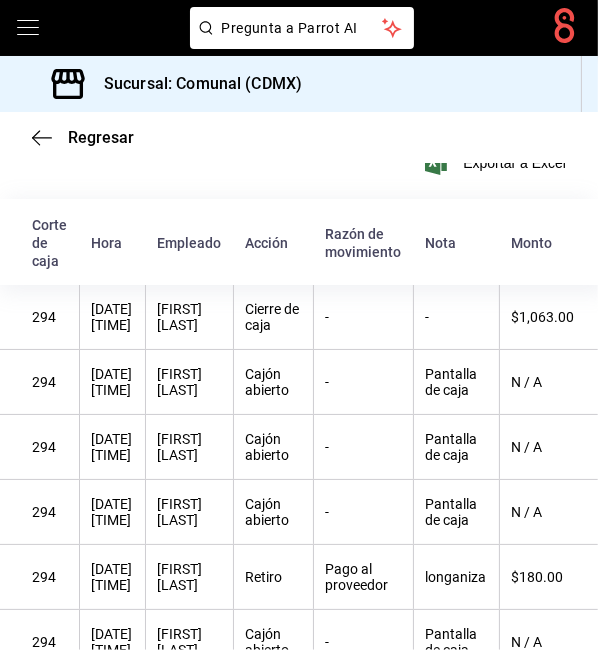 scroll, scrollTop: 256, scrollLeft: 0, axis: vertical 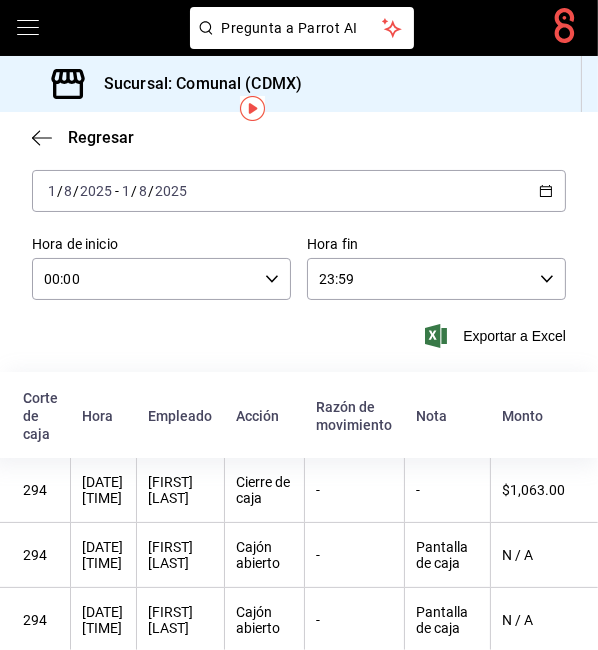 click 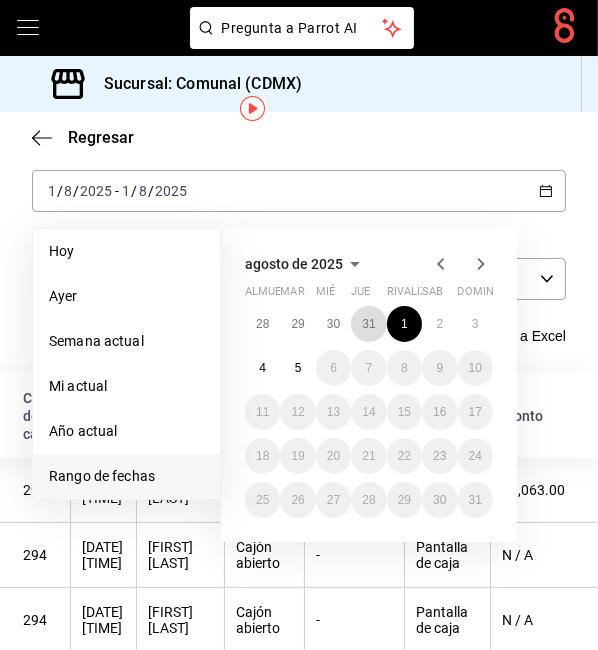 click on "31" at bounding box center [368, 324] 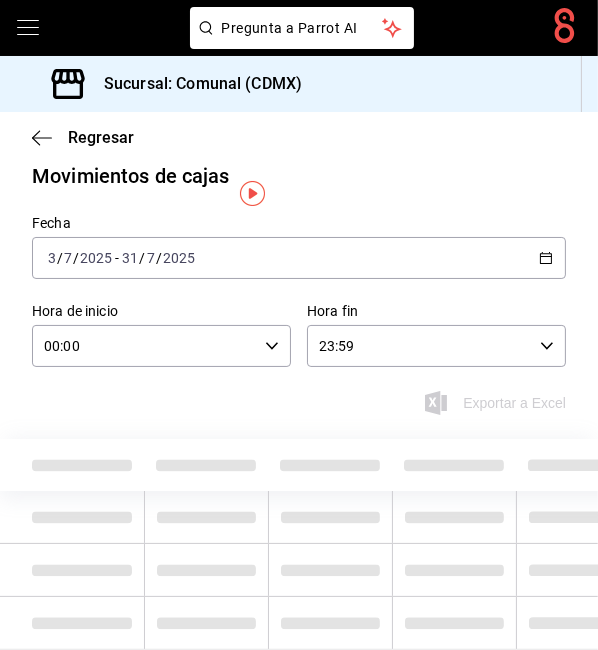 scroll, scrollTop: 0, scrollLeft: 0, axis: both 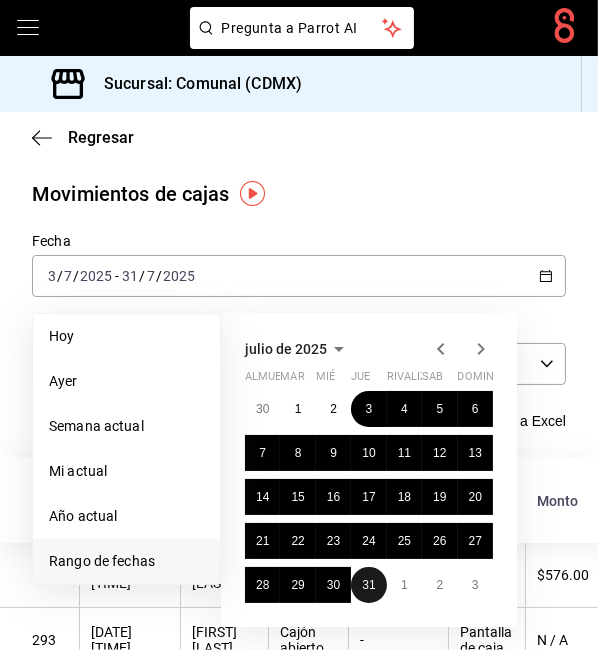 click on "31" at bounding box center (368, 585) 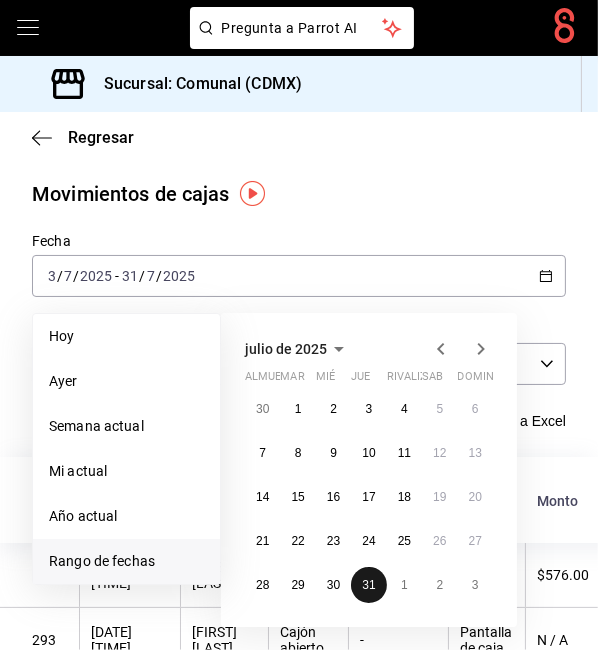 click on "31" at bounding box center [368, 585] 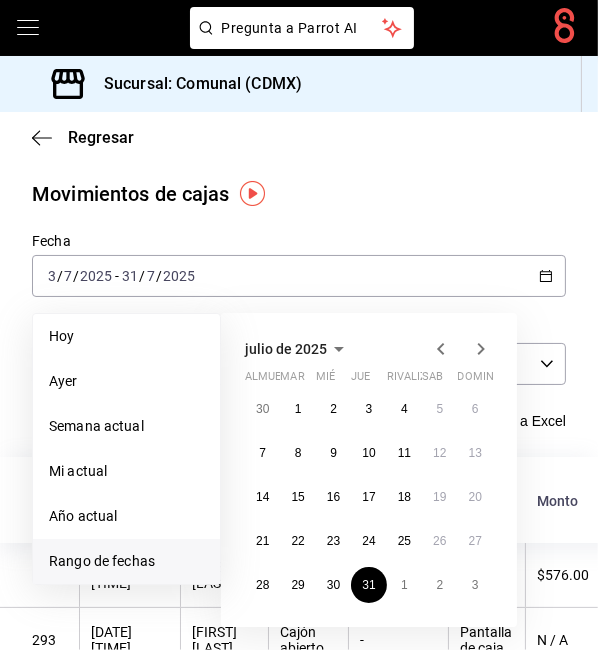 click on "-" at bounding box center (398, 575) 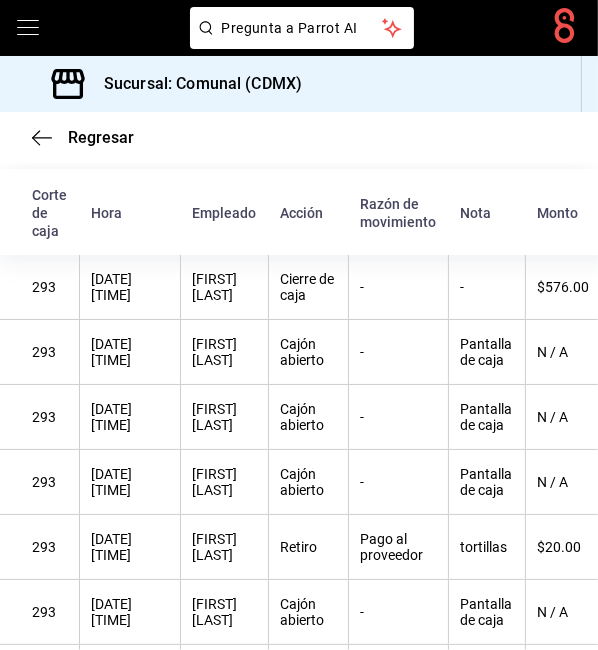 scroll, scrollTop: 296, scrollLeft: 0, axis: vertical 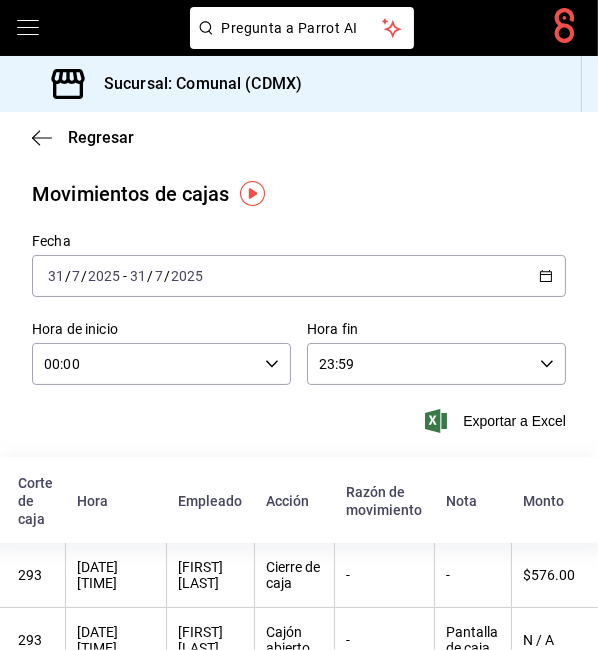 click 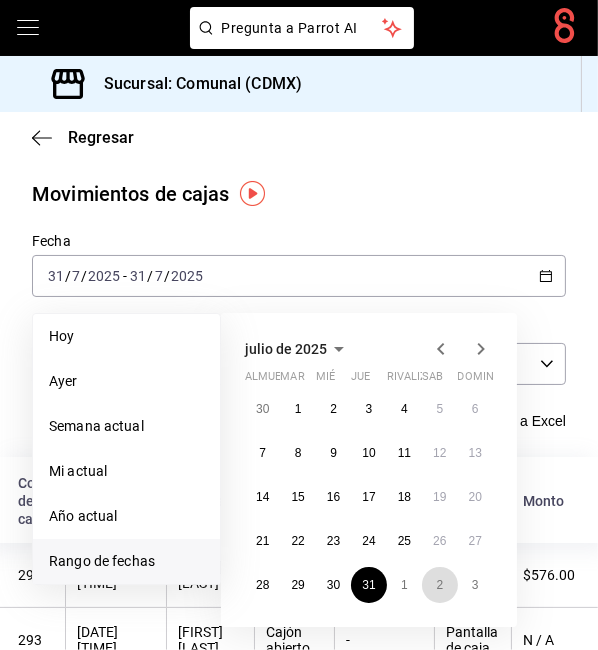 click on "2" at bounding box center [439, 585] 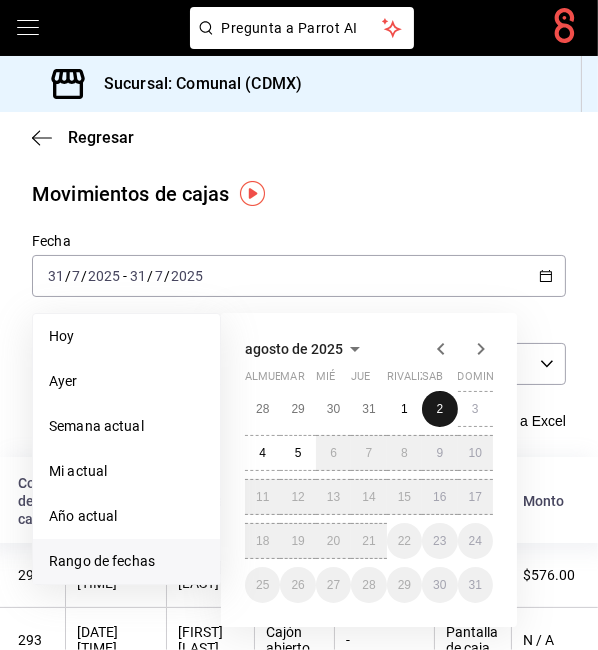 click on "2" at bounding box center (439, 409) 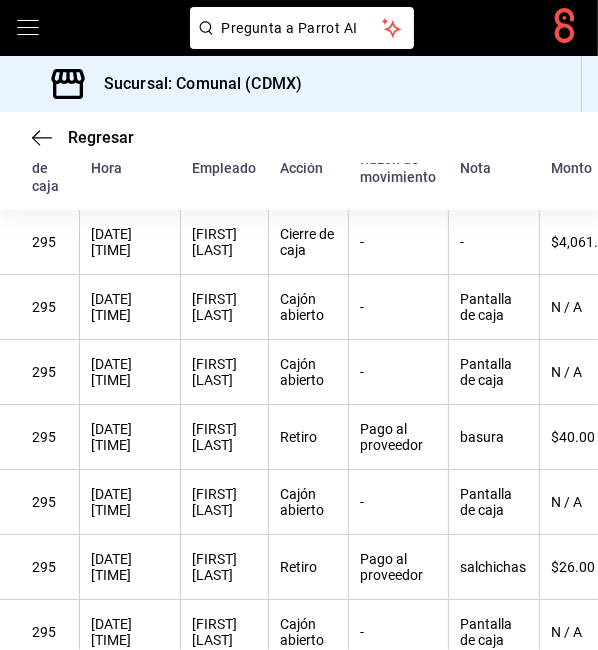 scroll, scrollTop: 329, scrollLeft: 0, axis: vertical 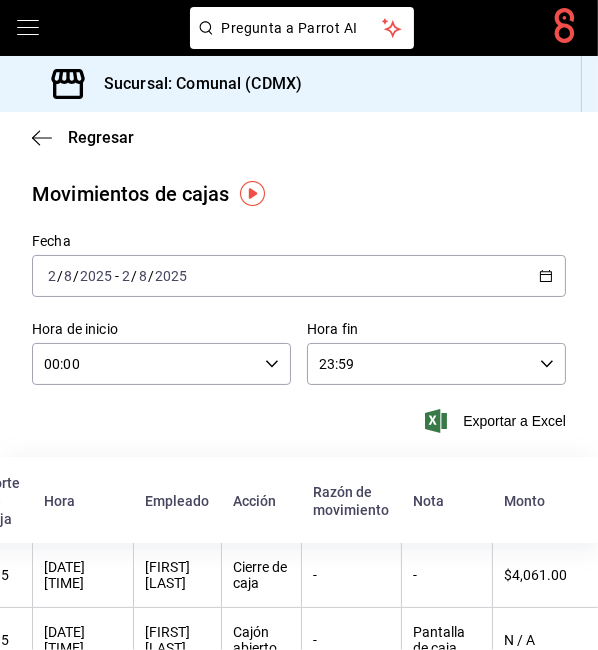 click on "2025-08-02 2 / 8 / 2025 - 2025-08-02 2 / 8 / 2025" at bounding box center (299, 276) 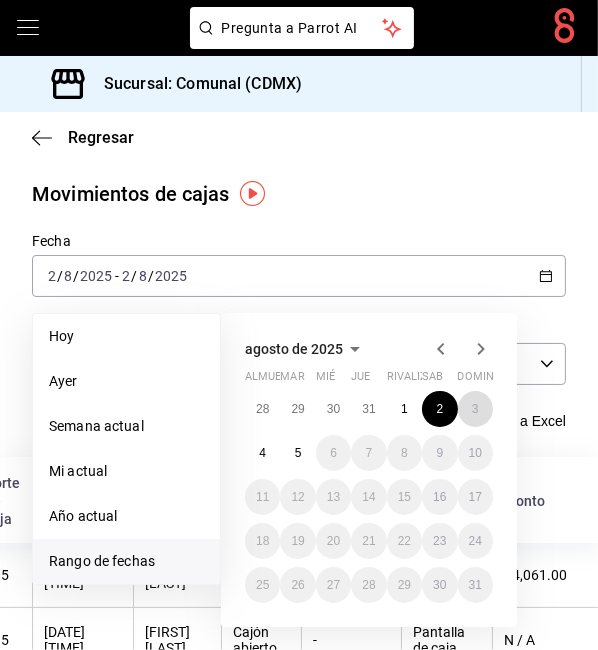 click on "3" at bounding box center [475, 409] 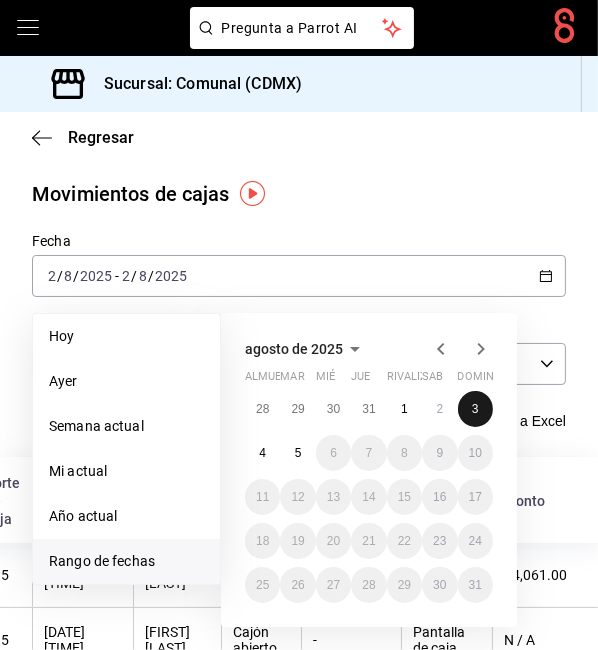 click on "3" at bounding box center [475, 409] 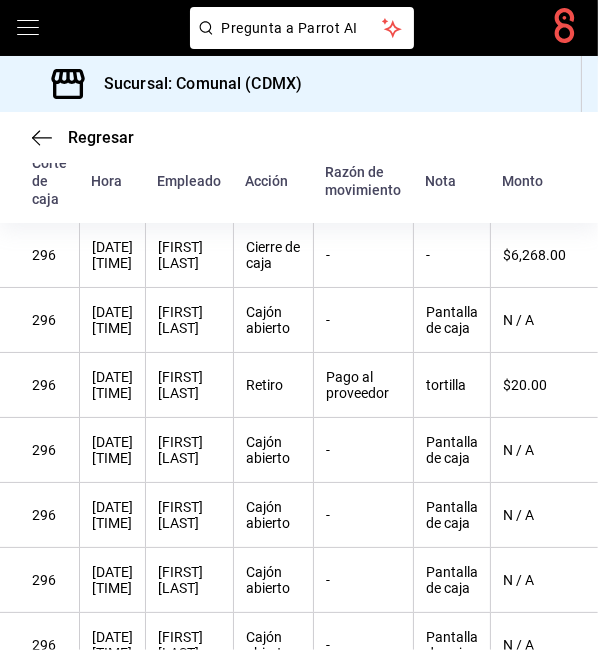 scroll, scrollTop: 325, scrollLeft: 0, axis: vertical 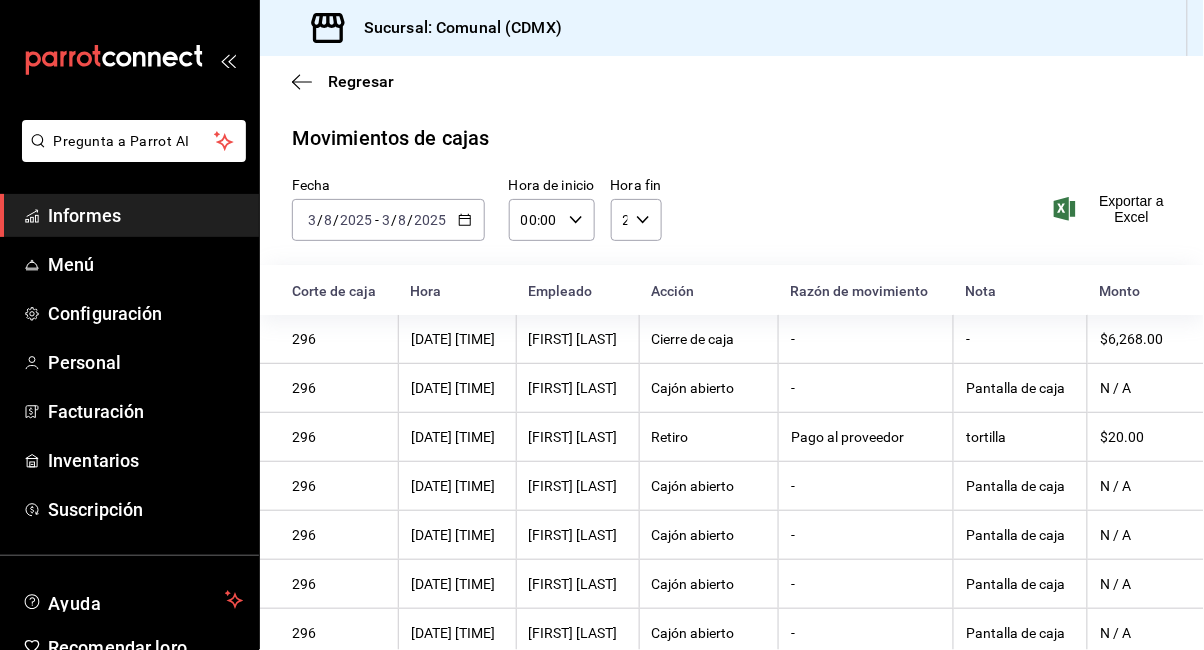 click 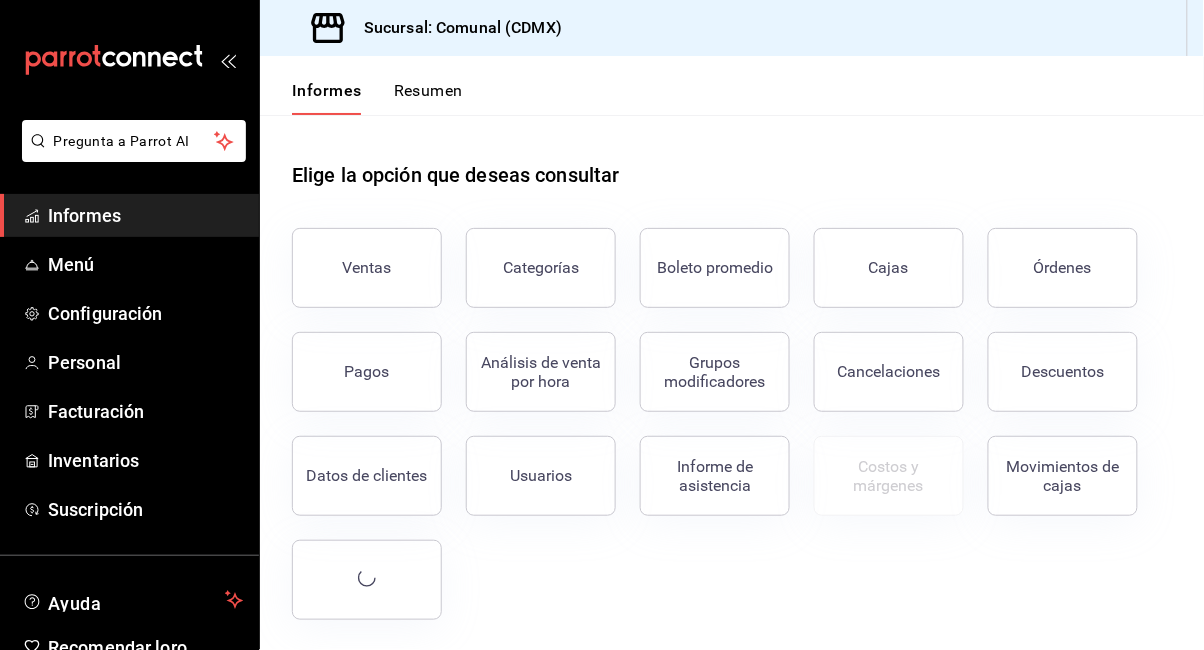 click at bounding box center (367, 580) 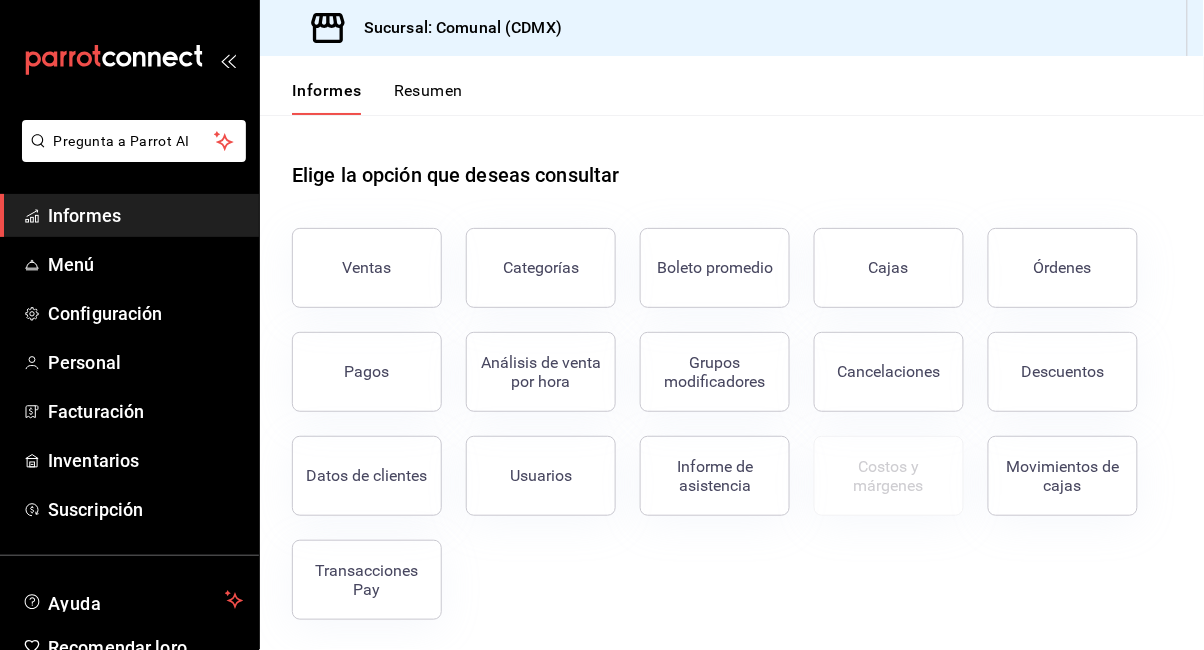 click on "Transacciones Pay" at bounding box center [367, 580] 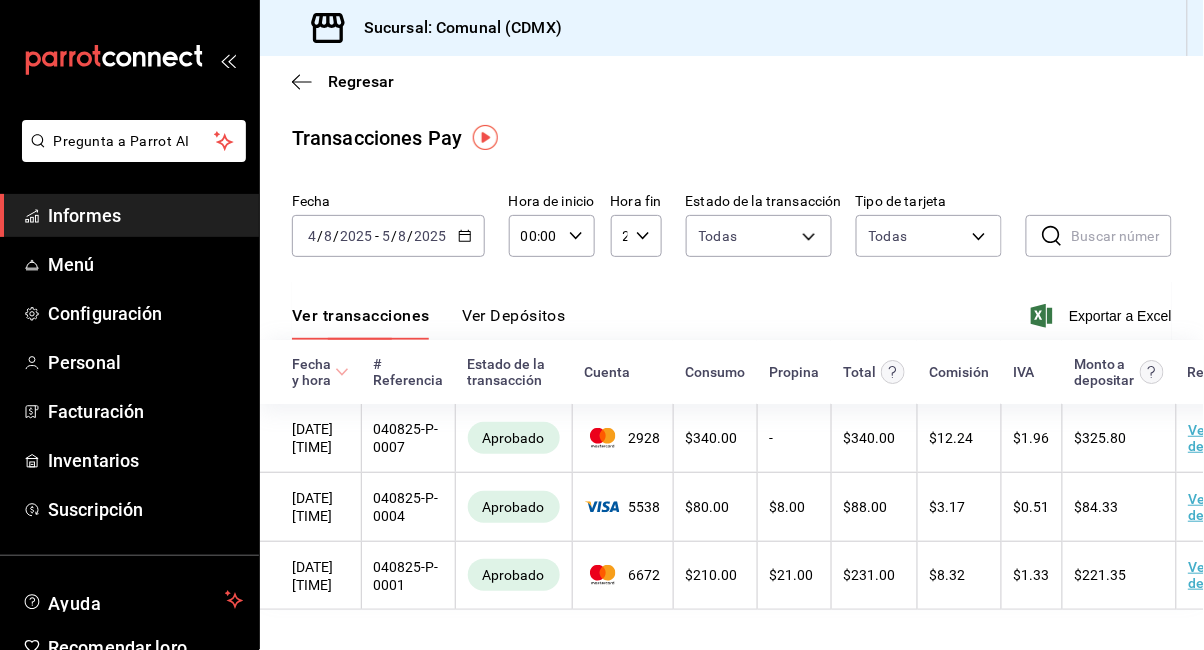 click on "Regresar" at bounding box center [361, 81] 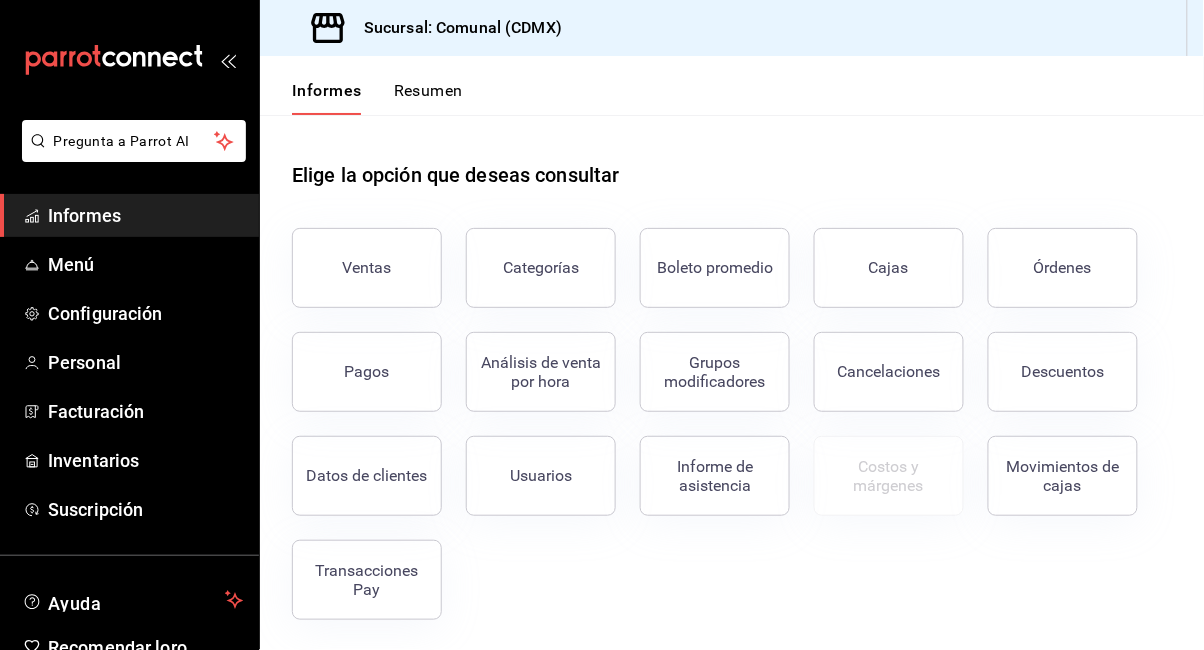 click on "Ventas" at bounding box center [367, 268] 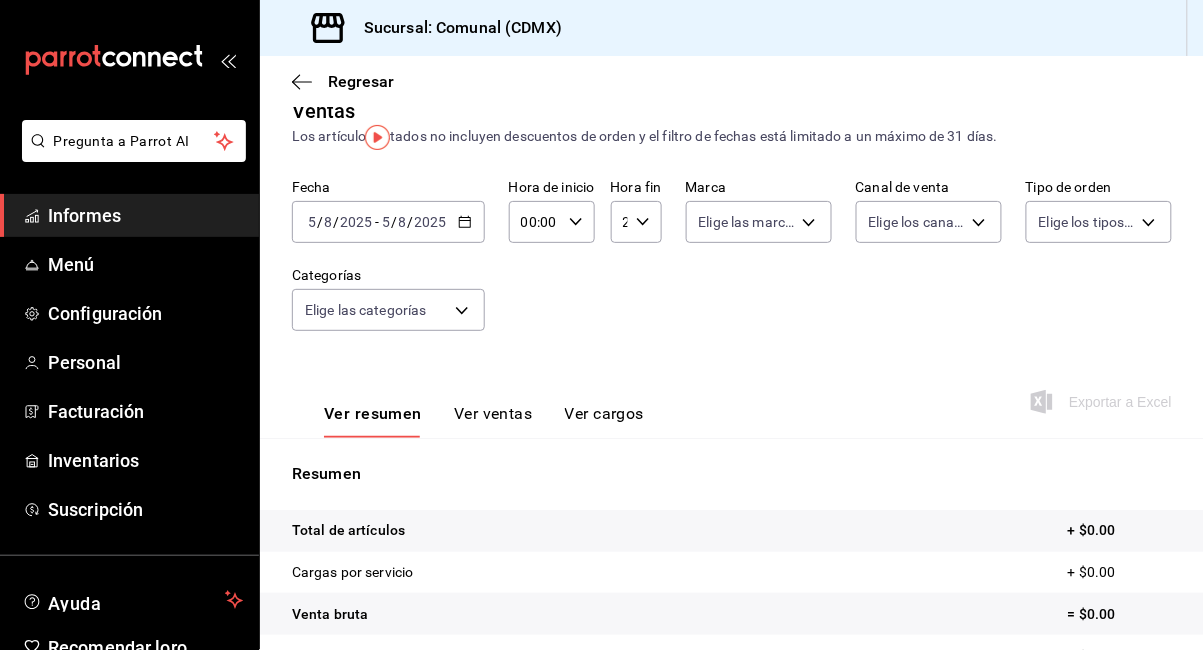 scroll, scrollTop: 0, scrollLeft: 0, axis: both 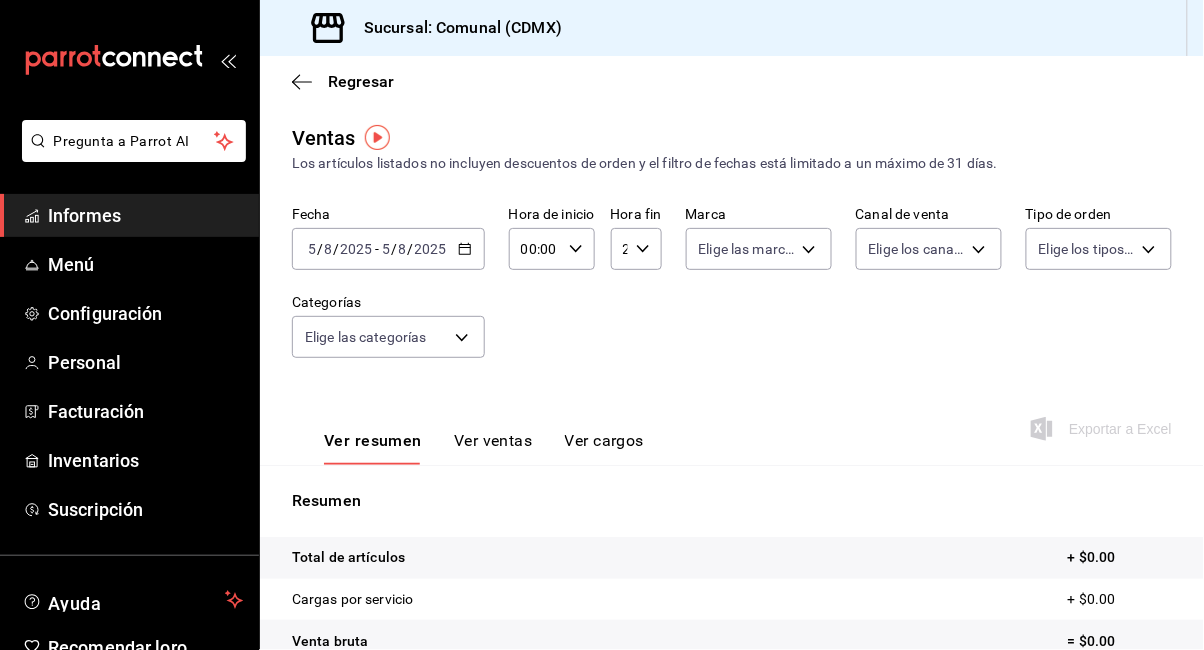 click on "2025-08-05 5 / 8 / 2025 - 2025-08-05 5 / 8 / 2025" at bounding box center (388, 249) 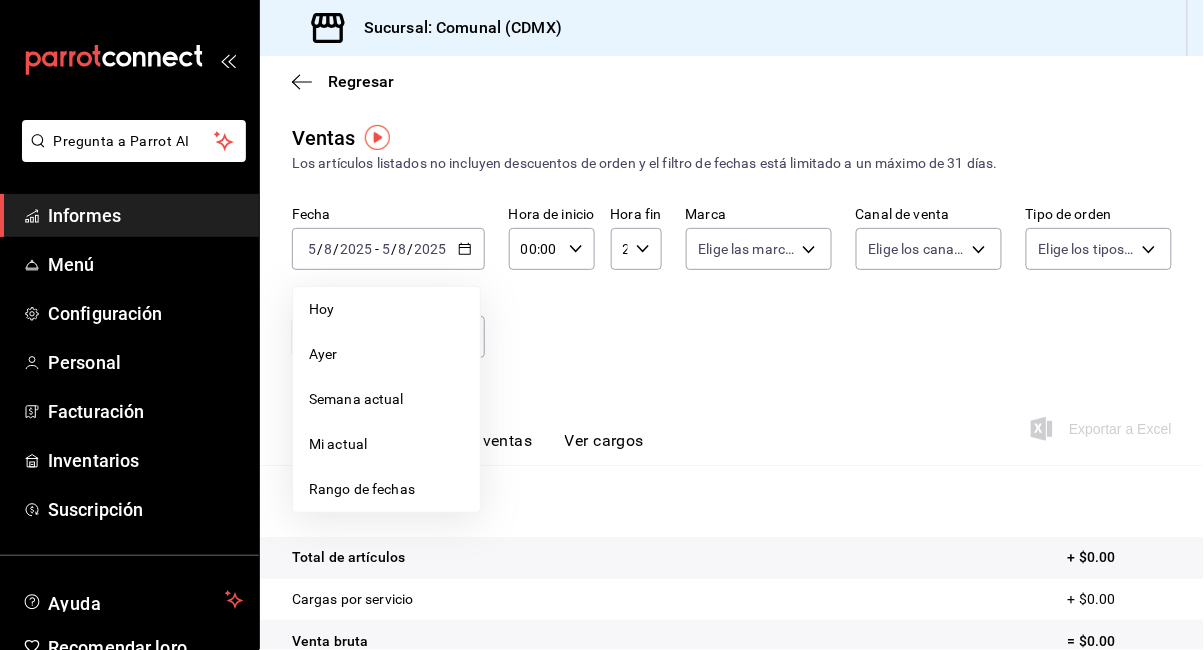 click on "Rango de fechas" at bounding box center [362, 489] 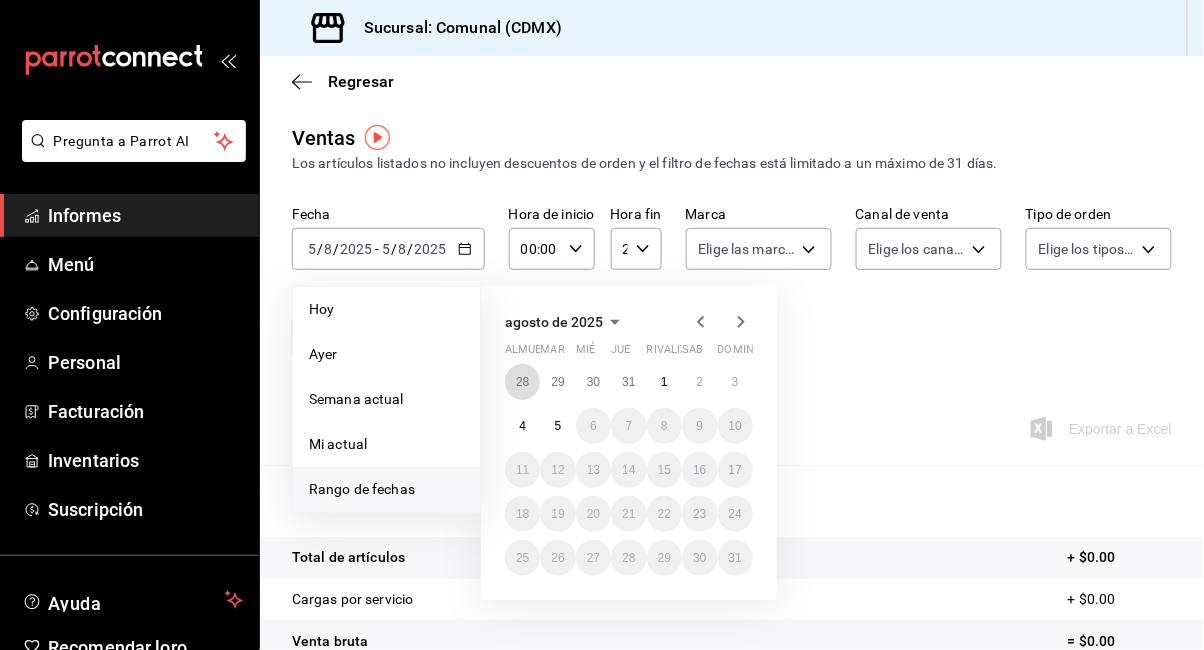 click on "28" at bounding box center (522, 382) 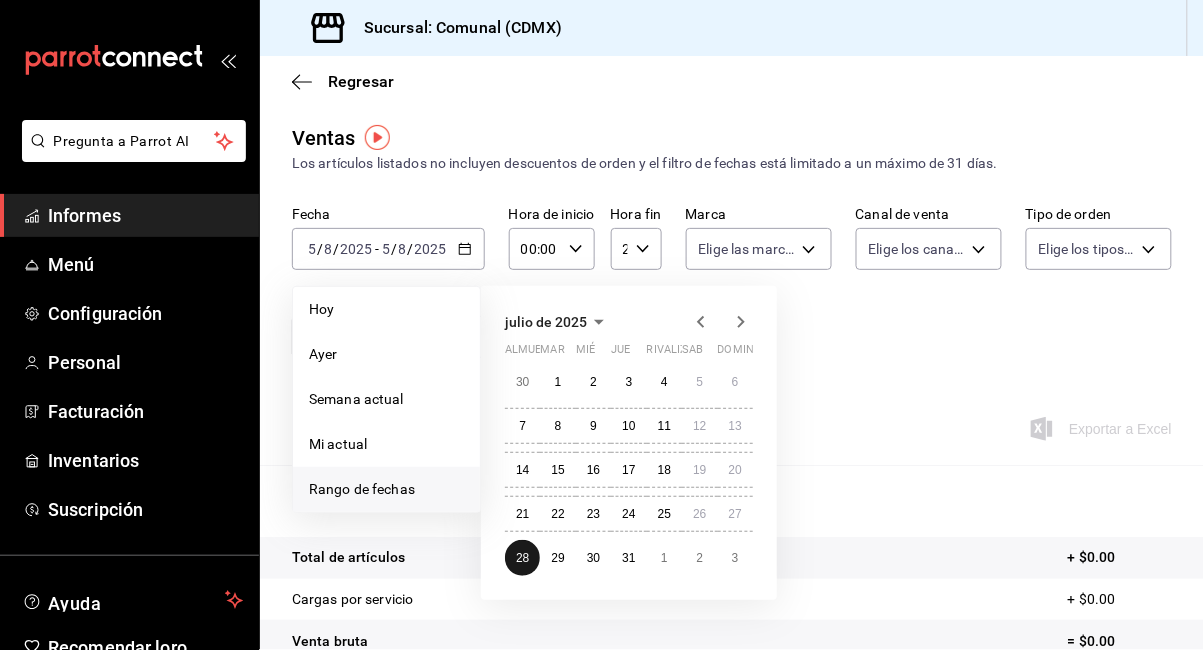 click on "28" at bounding box center (522, 558) 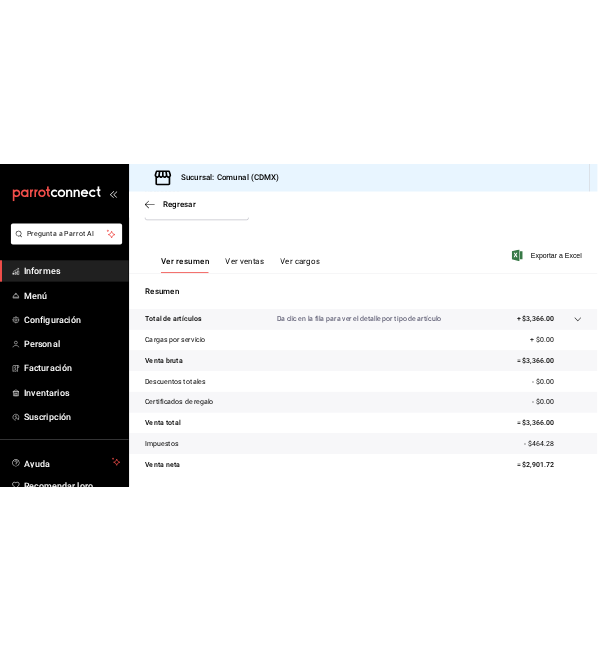 scroll, scrollTop: 0, scrollLeft: 0, axis: both 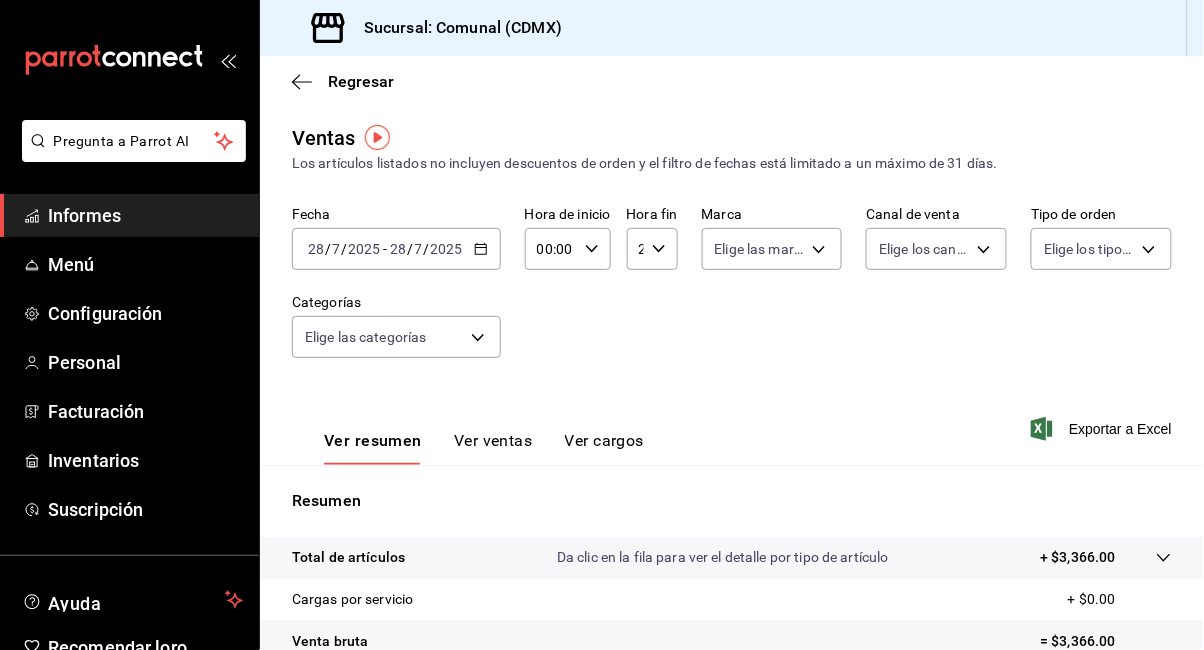 click on "Regresar" at bounding box center (361, 81) 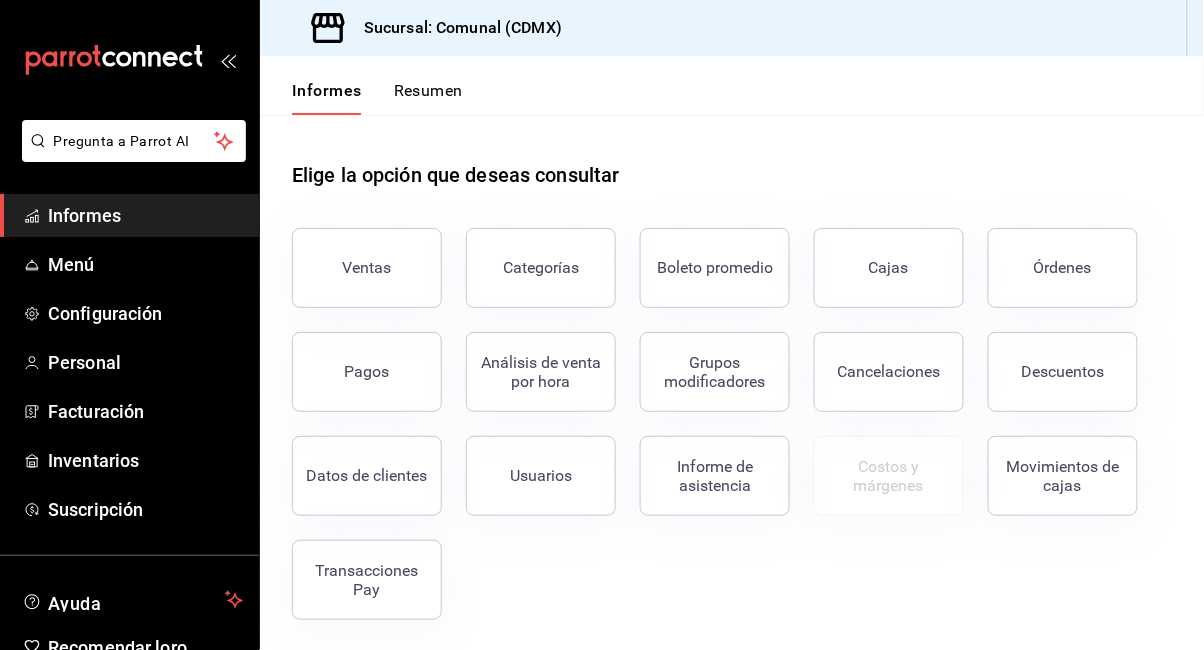 click on "Cajas" at bounding box center [889, 267] 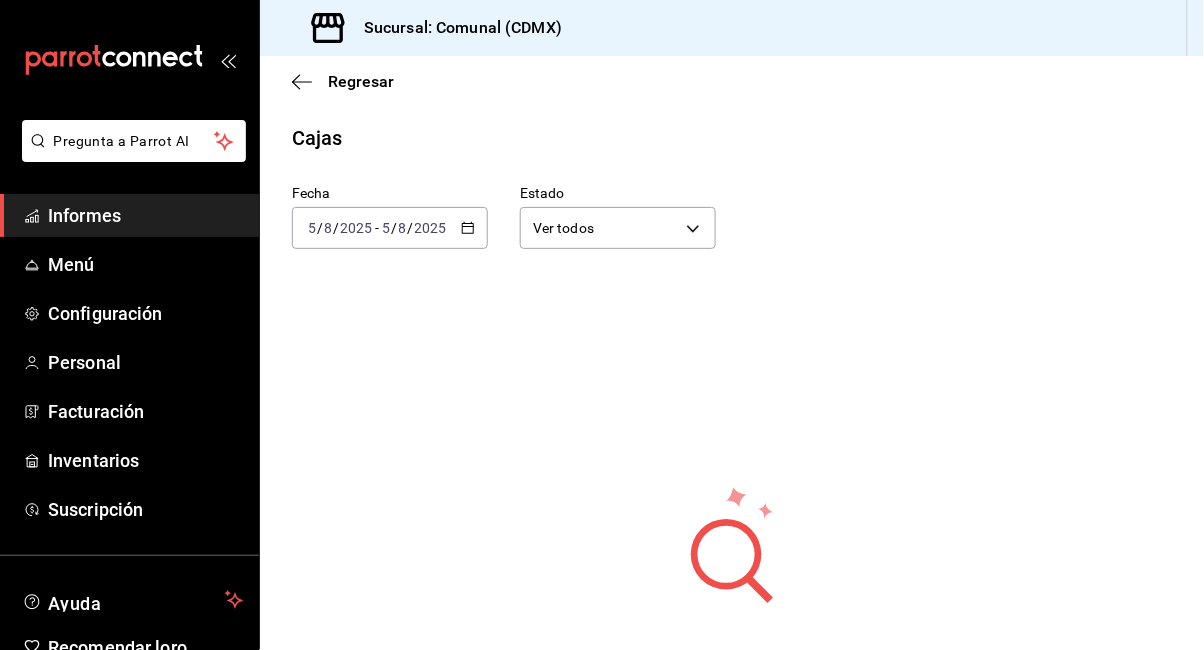 click on "2025-08-05 5 / 8 / 2025 - 2025-08-05 5 / 8 / 2025" at bounding box center [390, 228] 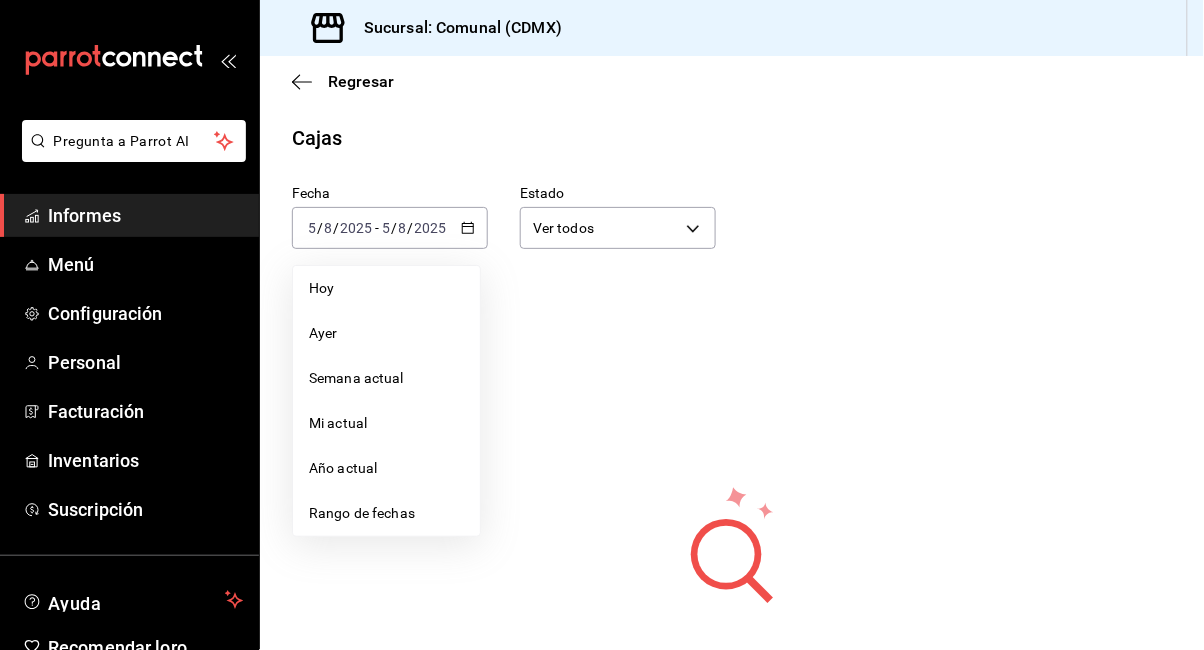 click on "Rango de fechas" at bounding box center (386, 513) 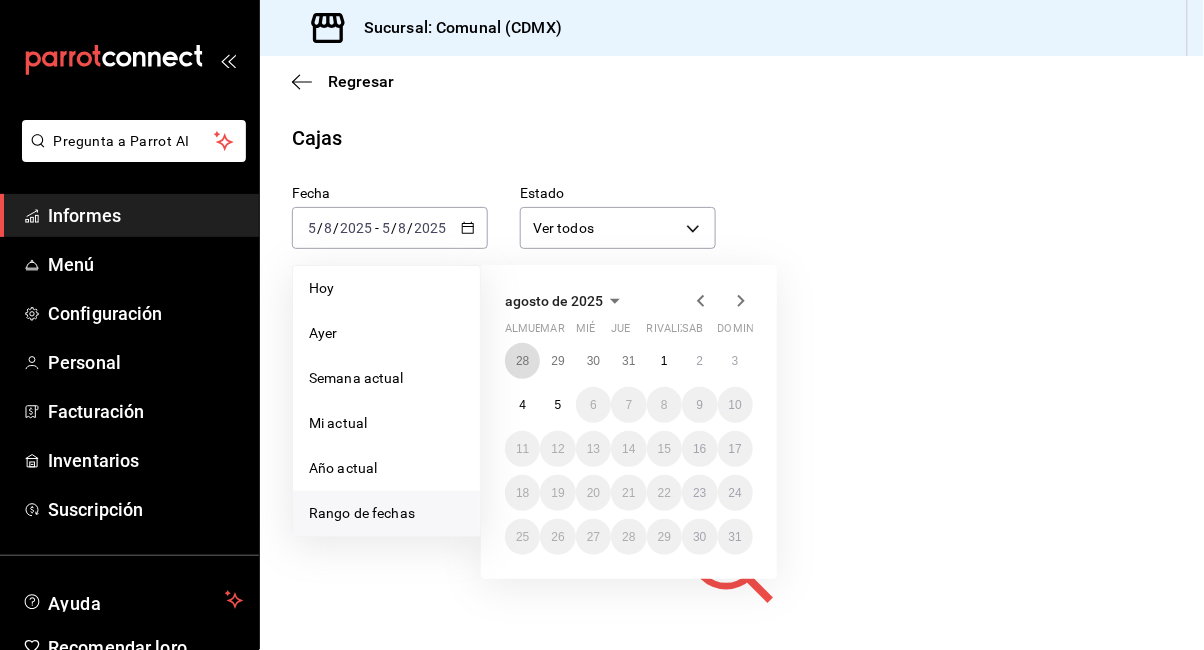 click on "28" at bounding box center [522, 361] 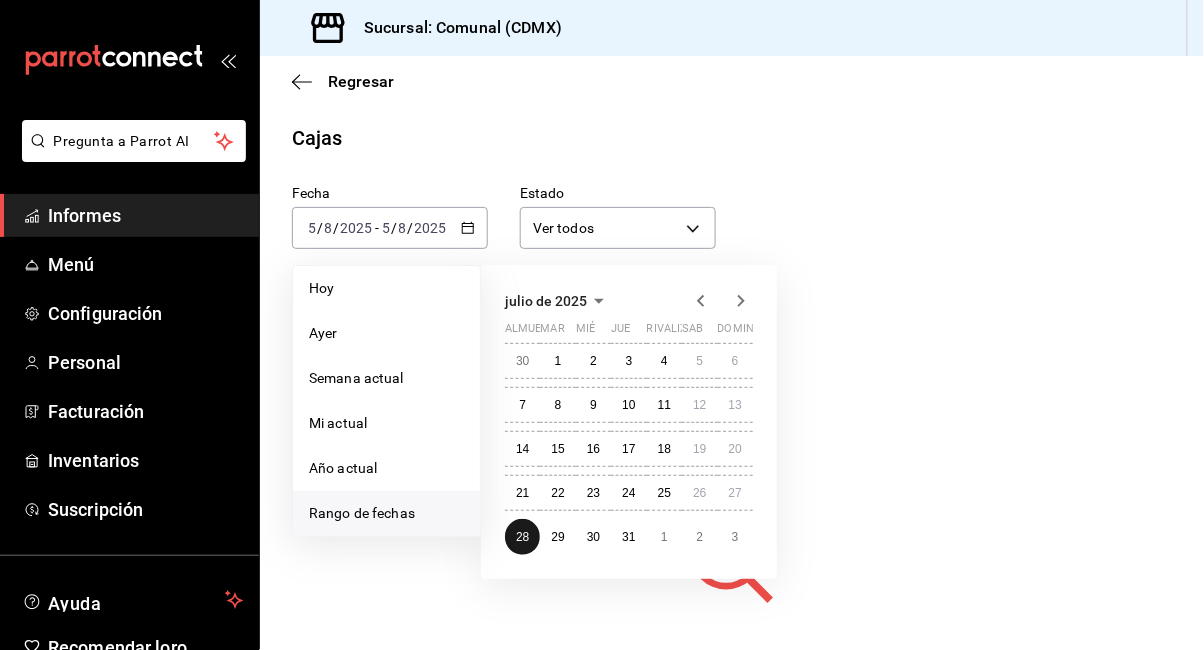 click on "28" at bounding box center (522, 537) 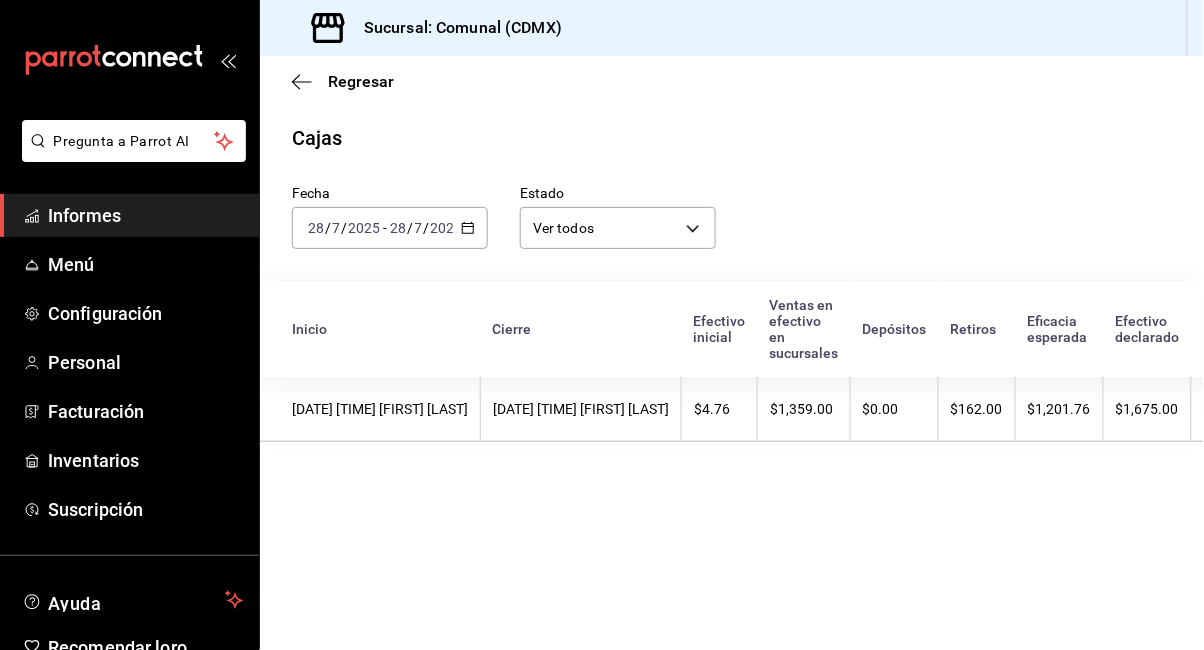 click on "Regresar" at bounding box center (732, 81) 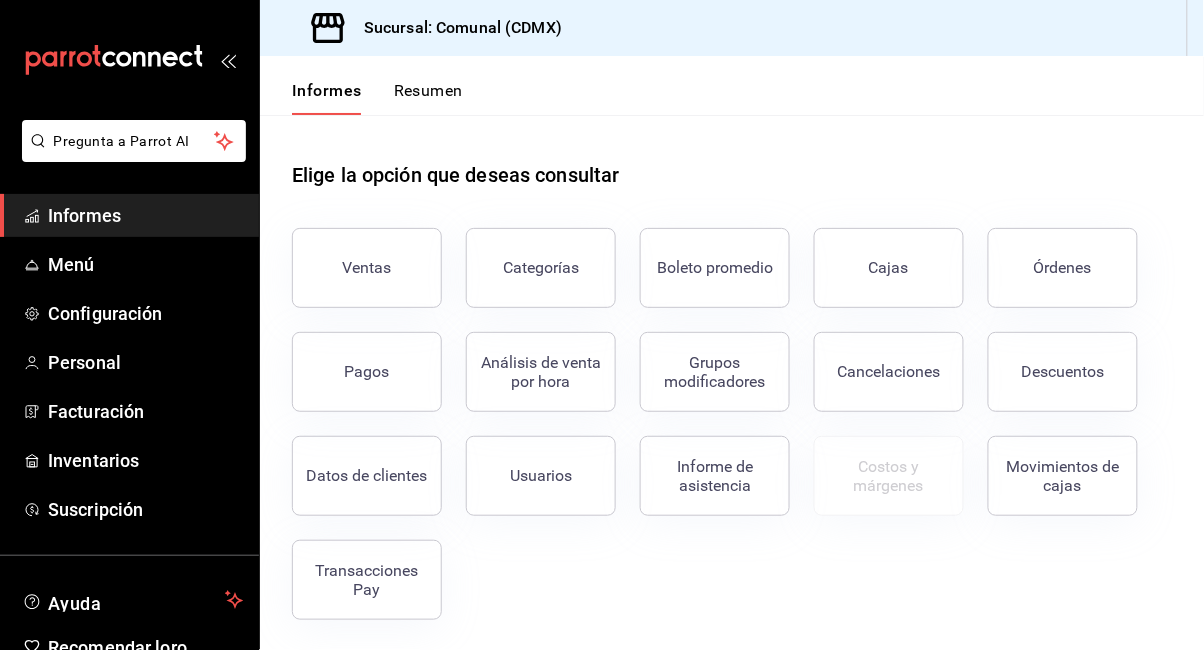 click on "Pagos" at bounding box center [367, 372] 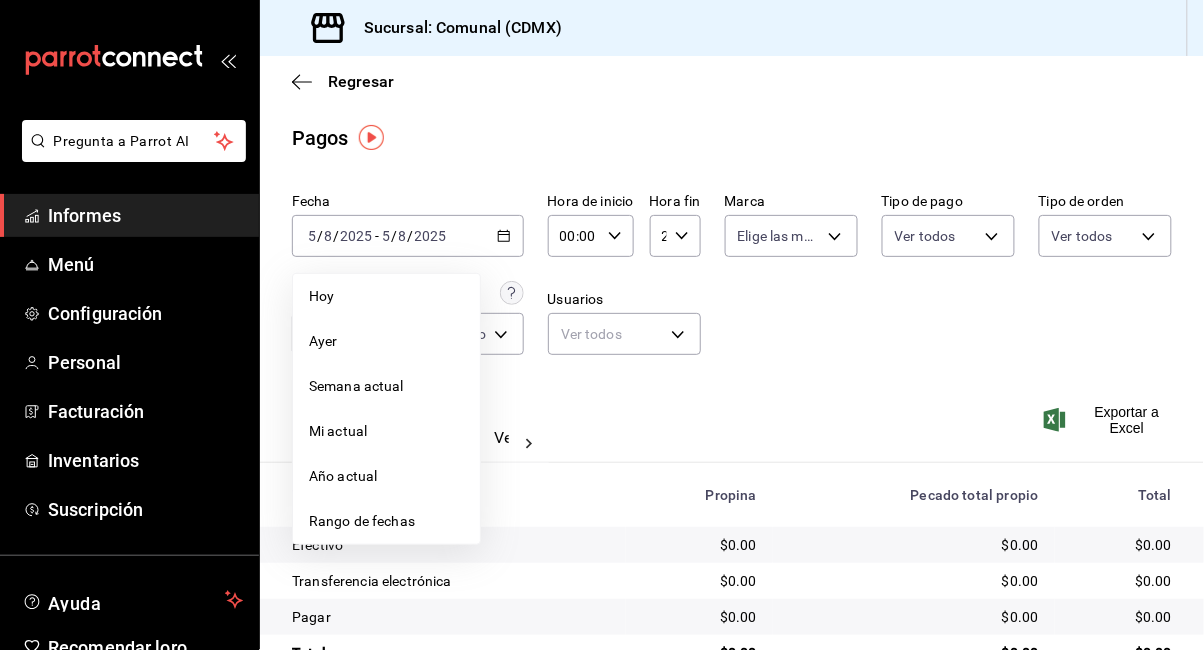 click on "Rango de fechas" at bounding box center [362, 521] 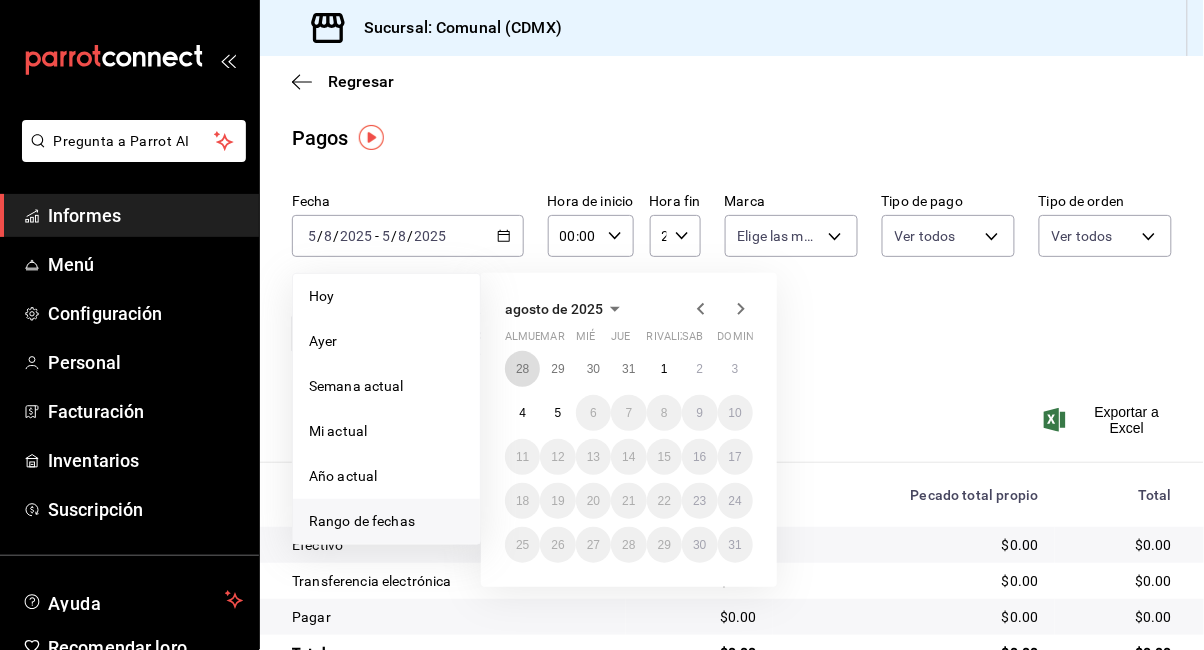 click on "28" at bounding box center (522, 369) 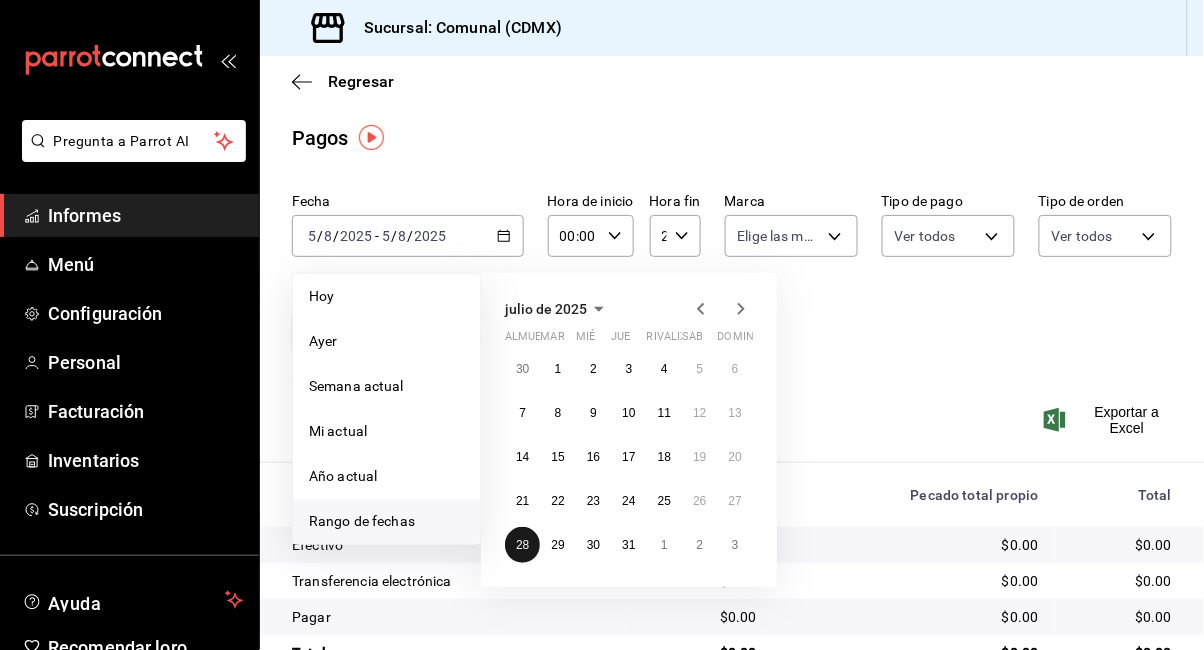 click on "28" at bounding box center [522, 545] 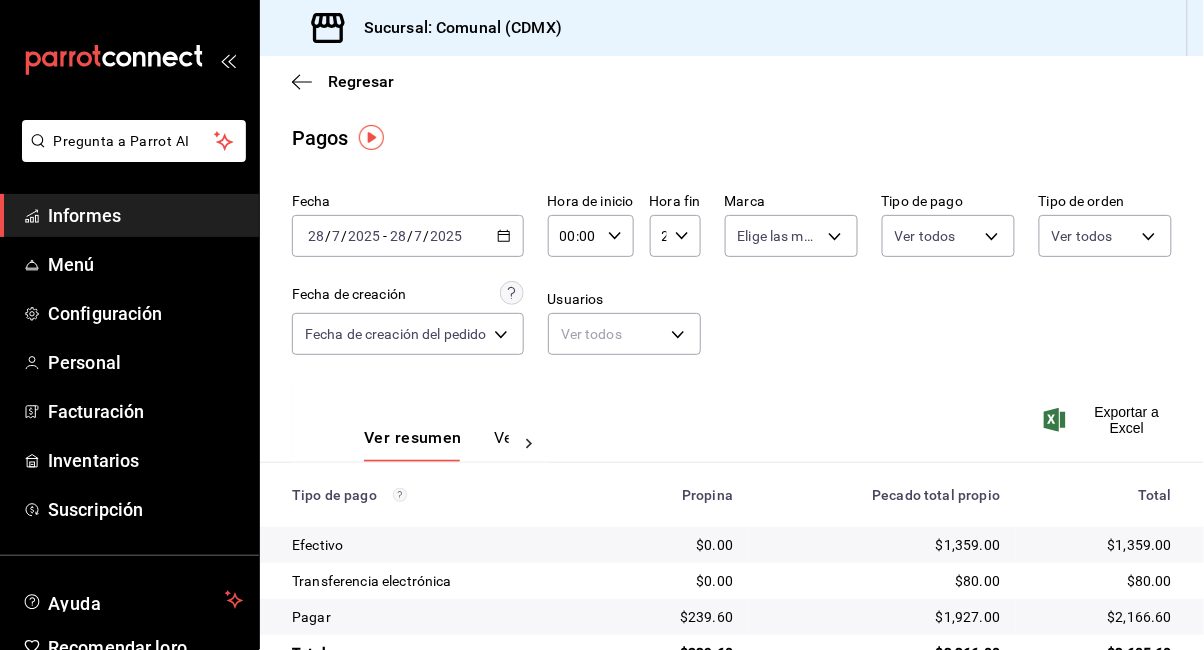 click 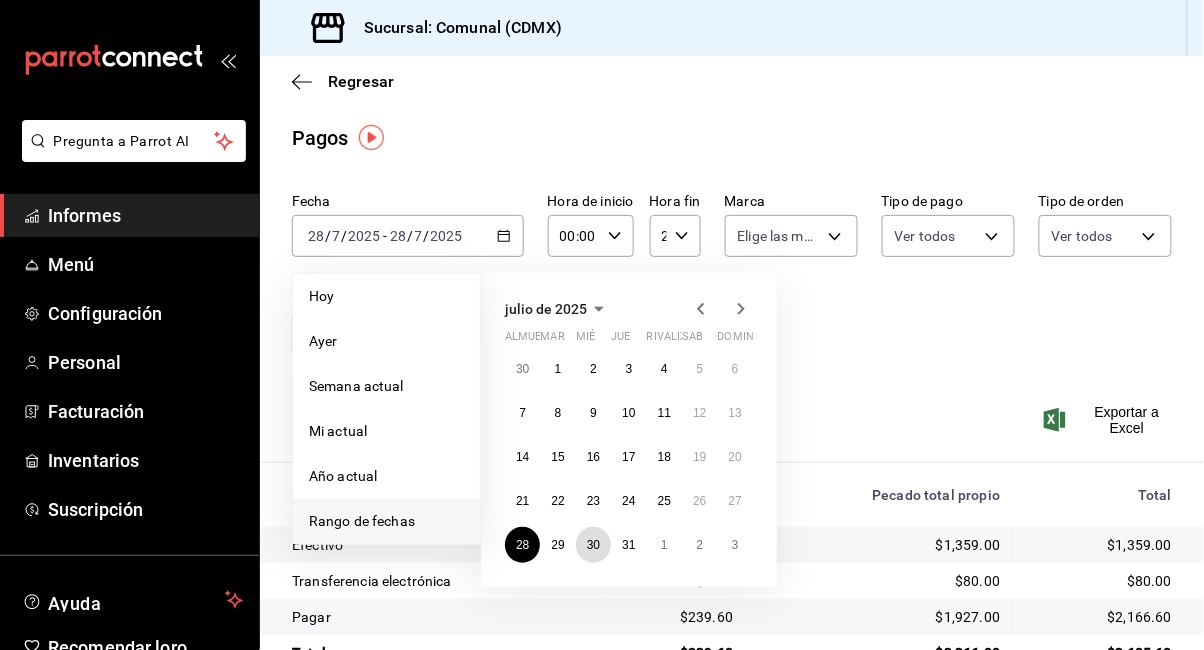 click on "30" at bounding box center [593, 545] 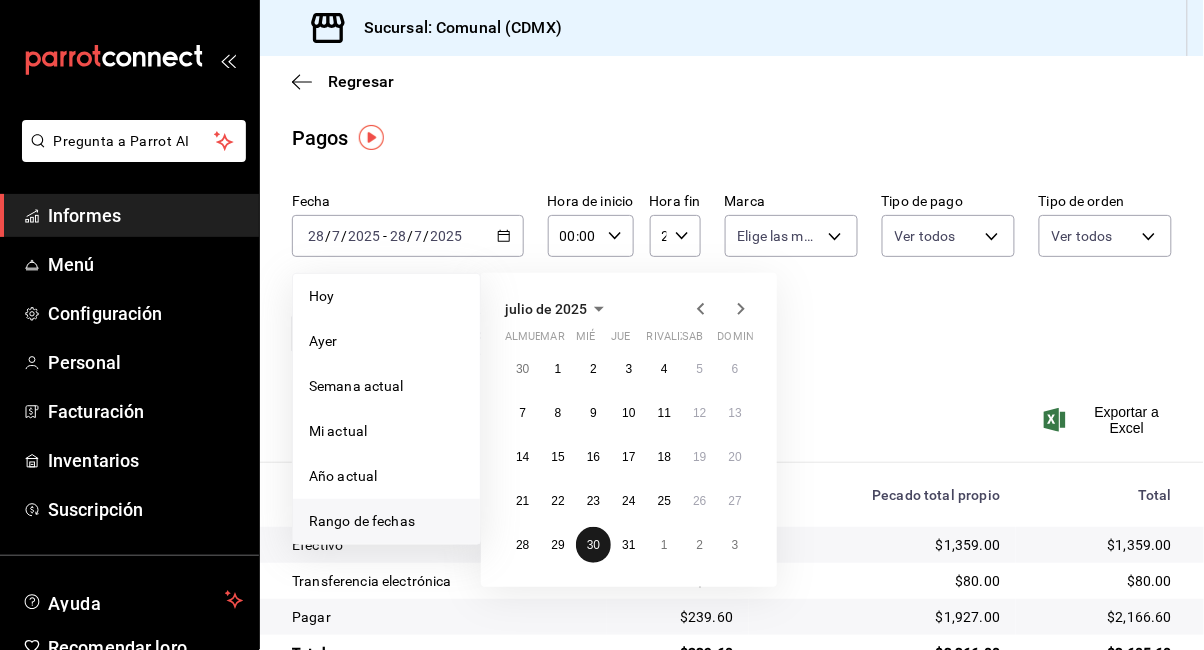 click on "30" at bounding box center [593, 545] 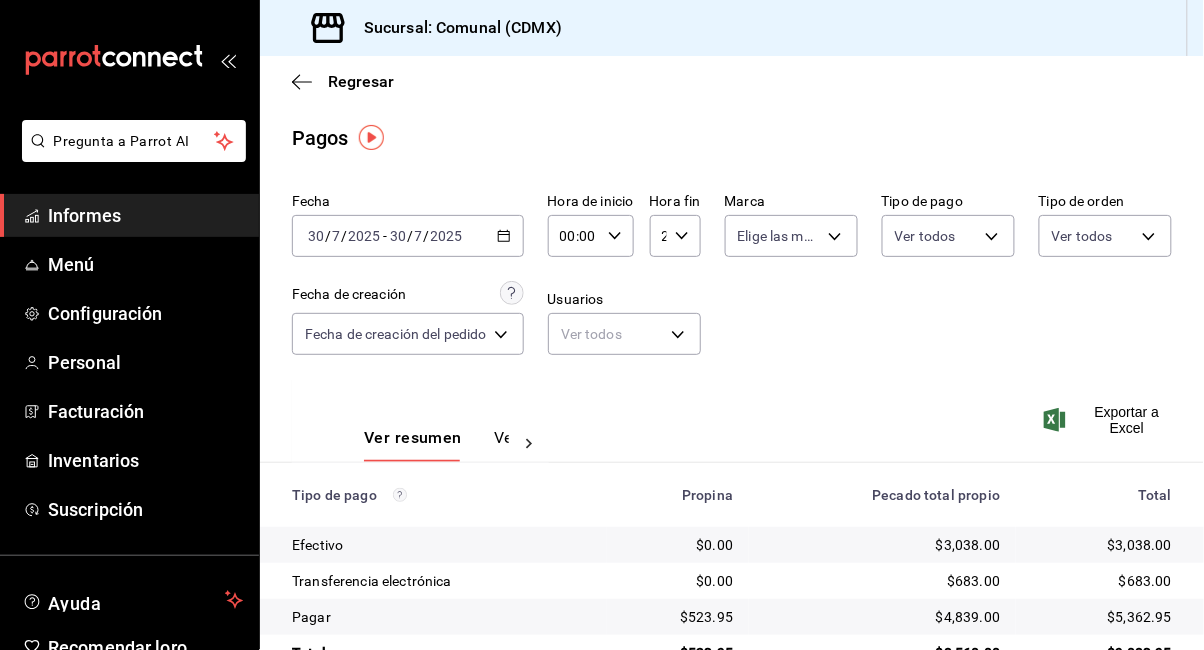 click on "2025-07-30 30 / 7 / 2025 - 2025-07-30 30 / 7 / 2025" at bounding box center [408, 236] 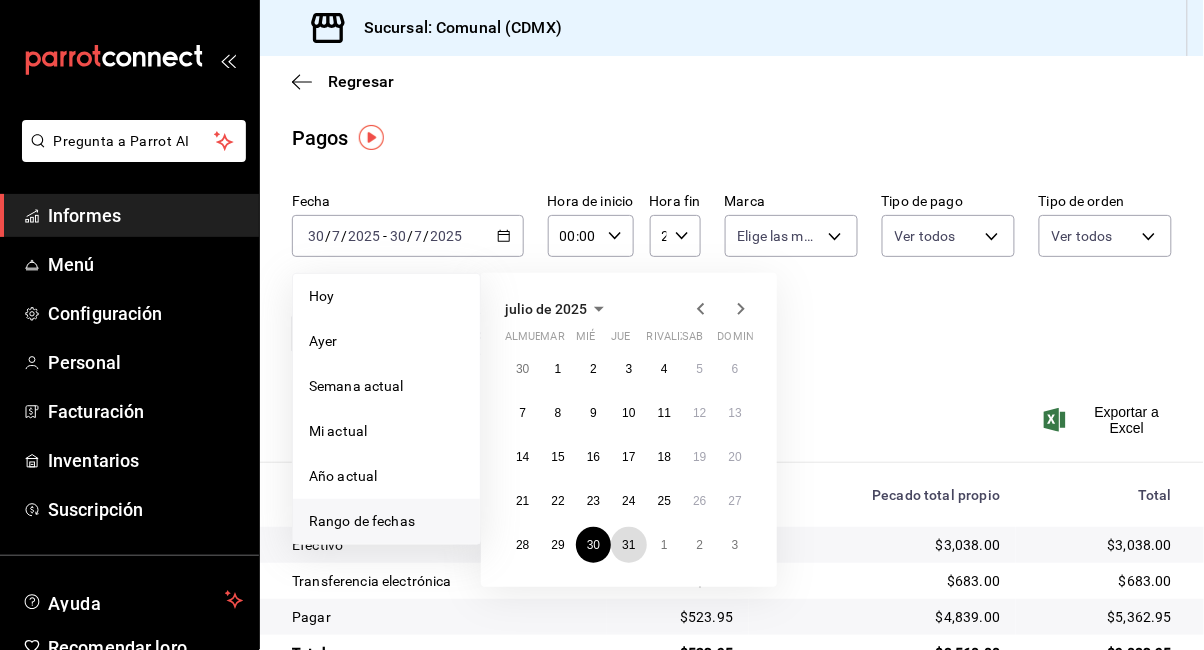 click on "31" at bounding box center (628, 545) 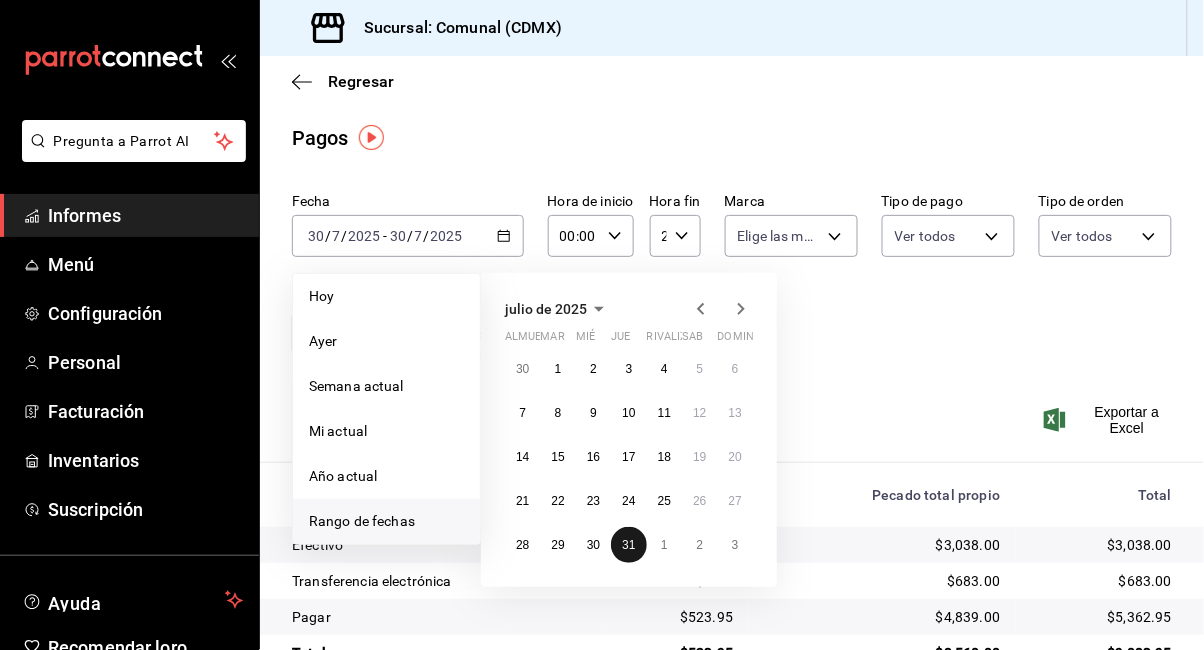 click on "31" at bounding box center (628, 545) 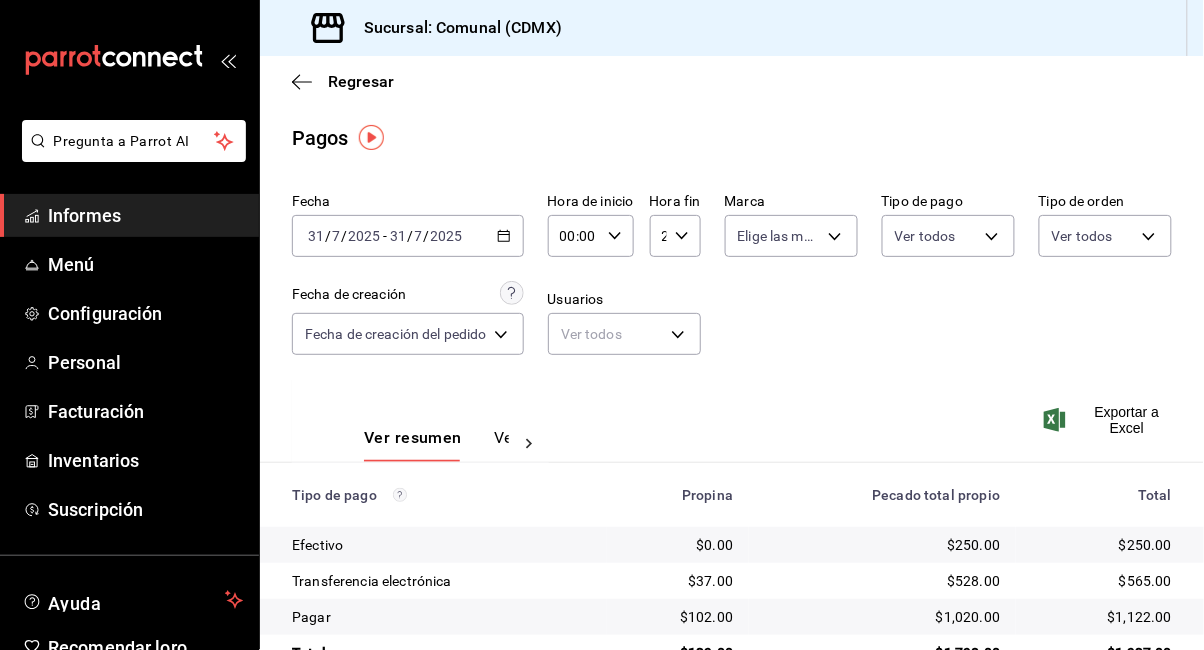 click 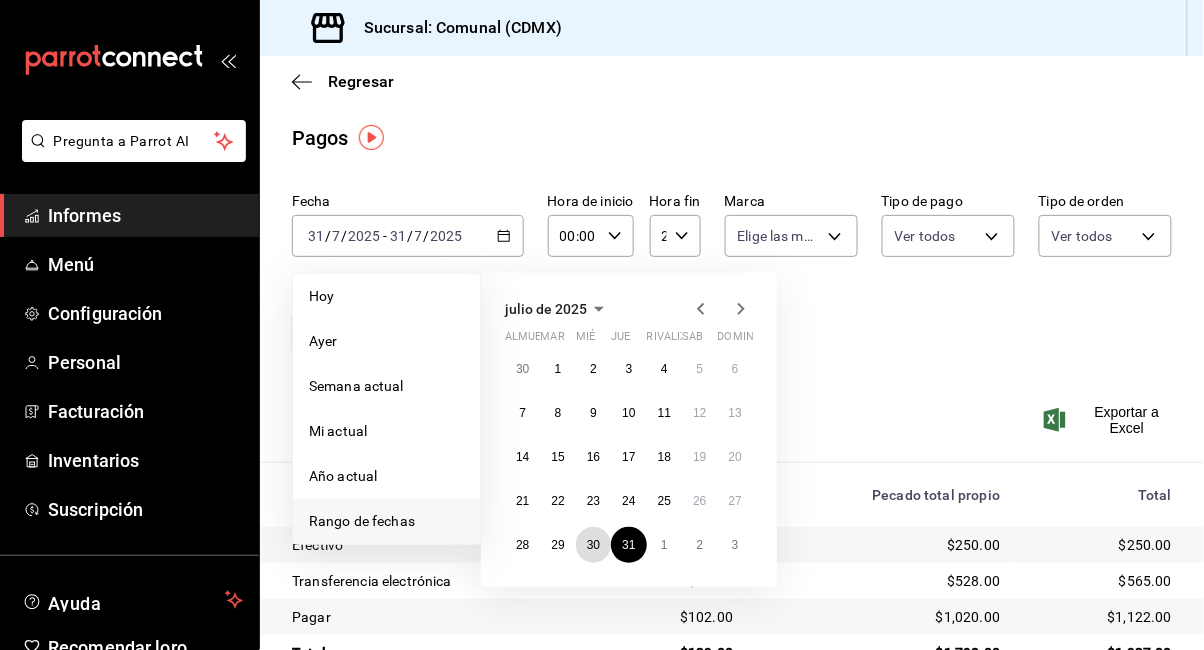 click on "30" at bounding box center [593, 545] 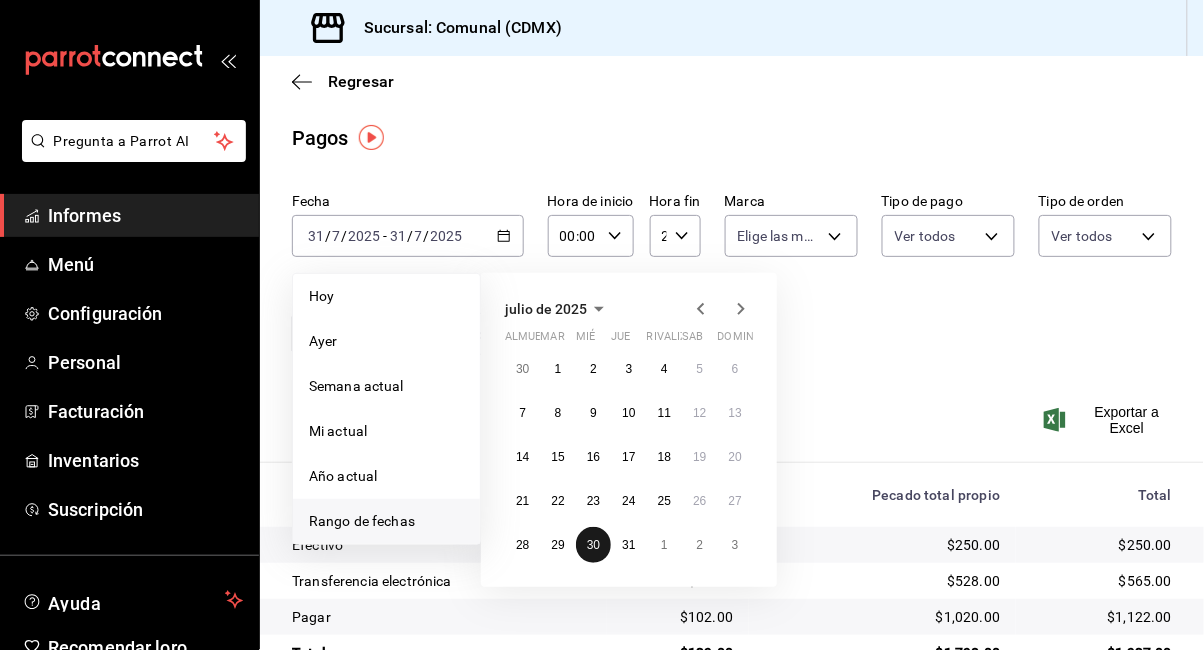 click on "30" at bounding box center [593, 545] 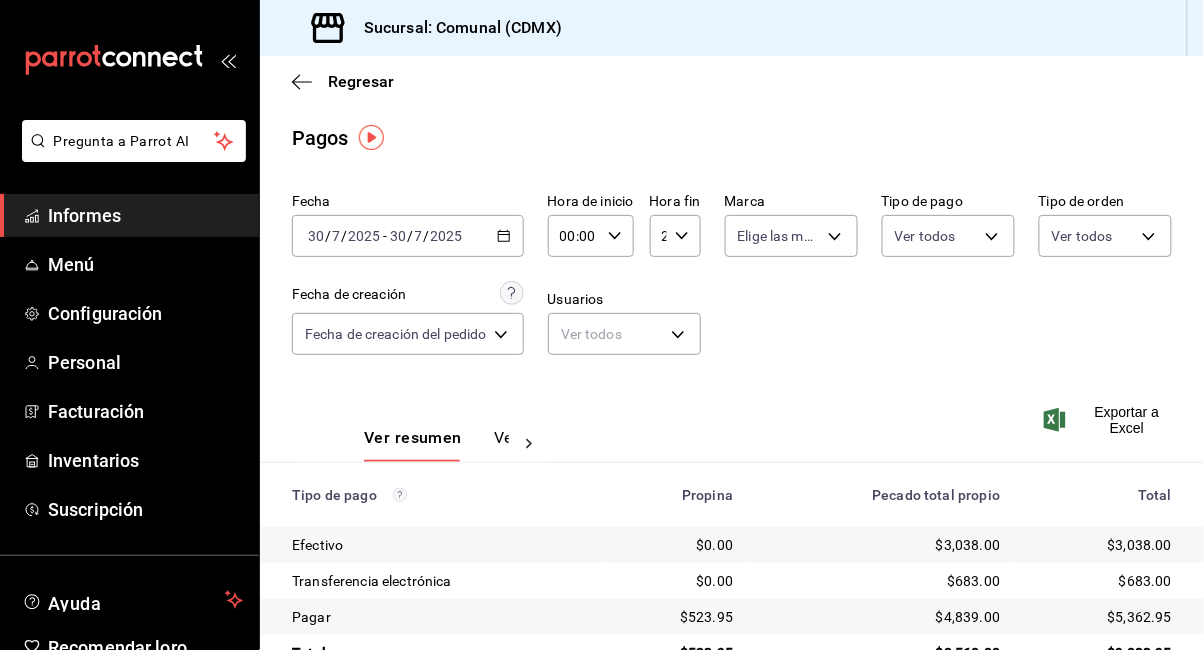 click 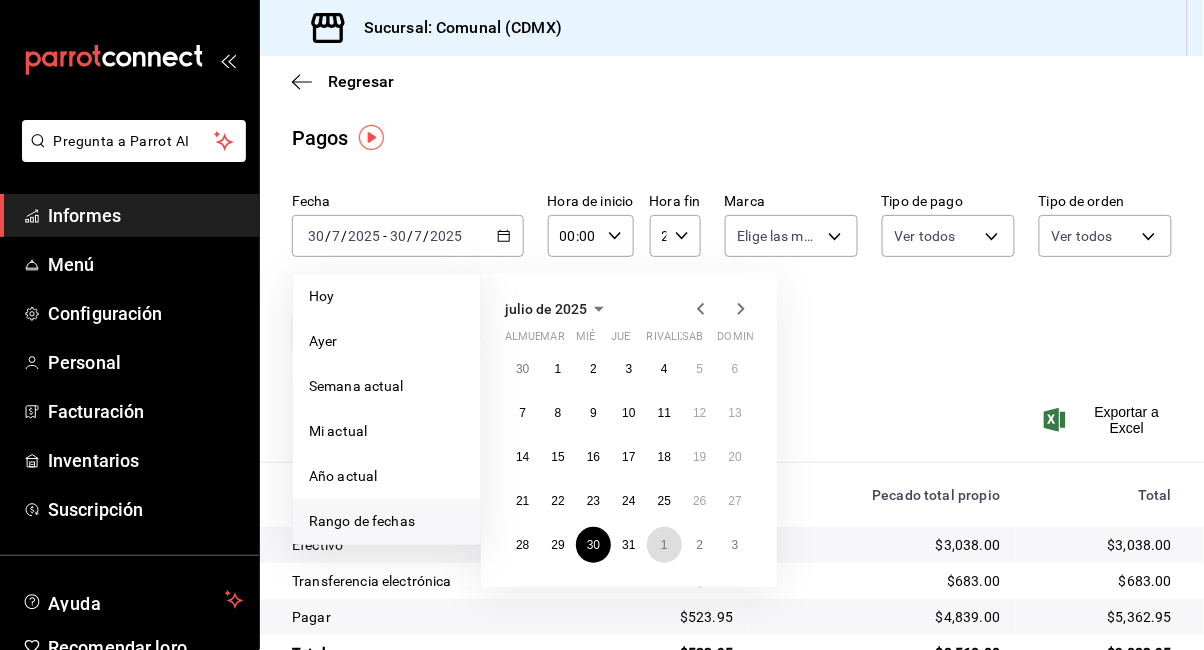 click on "1" at bounding box center [664, 545] 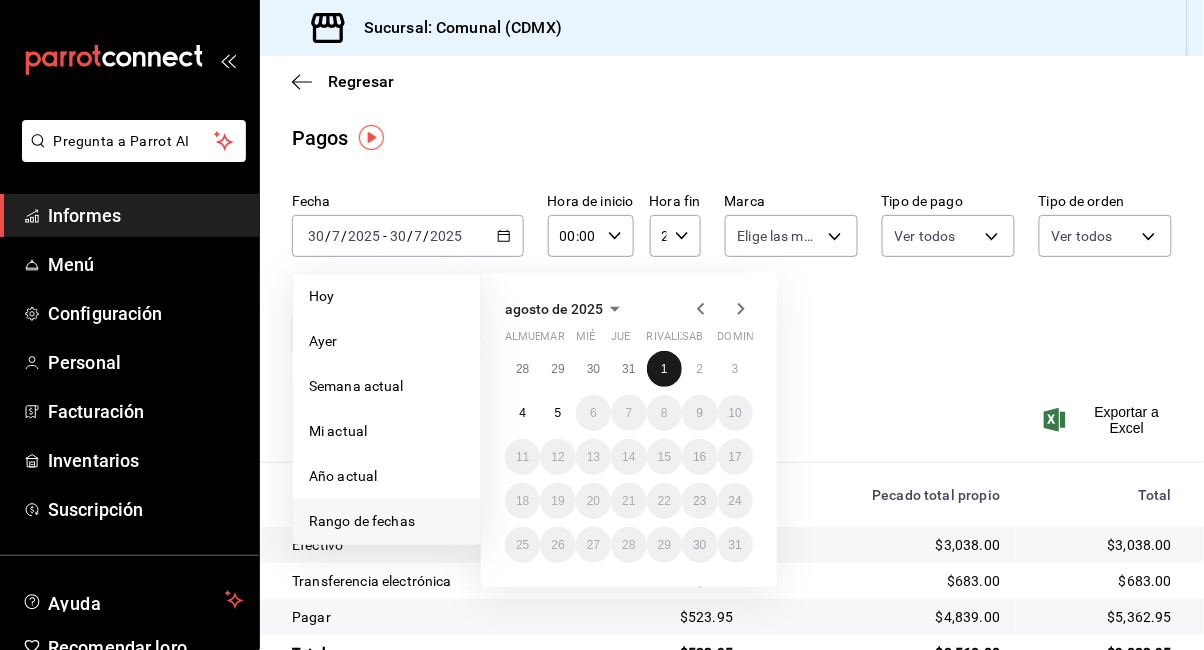 click on "1" at bounding box center [664, 369] 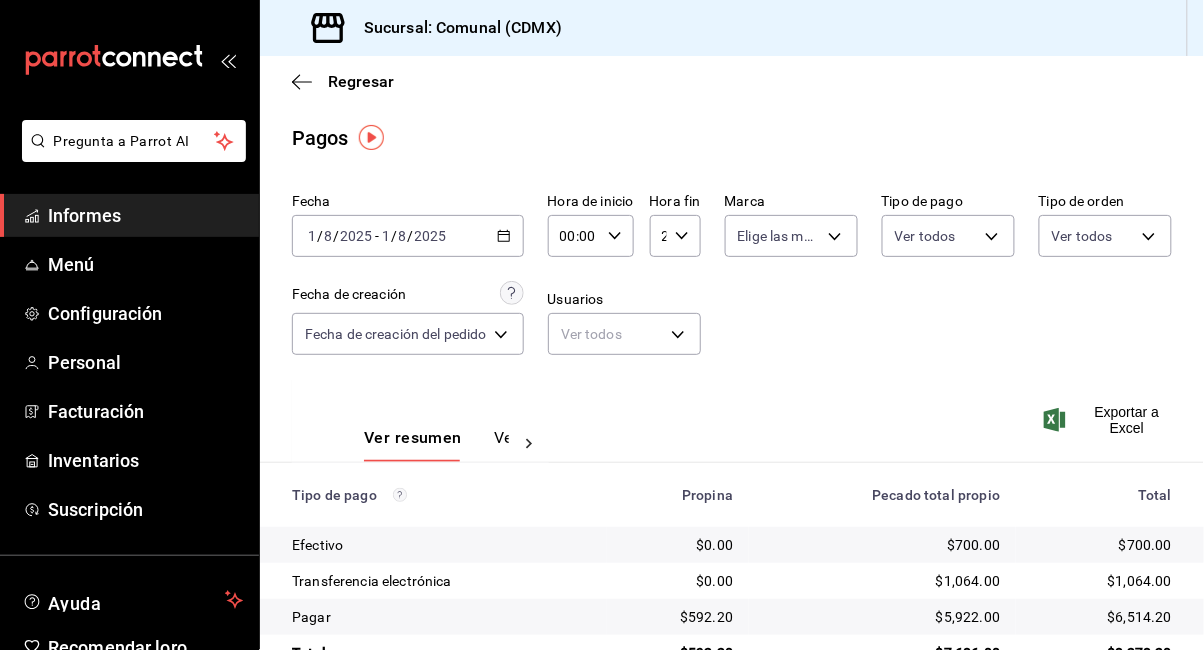 click 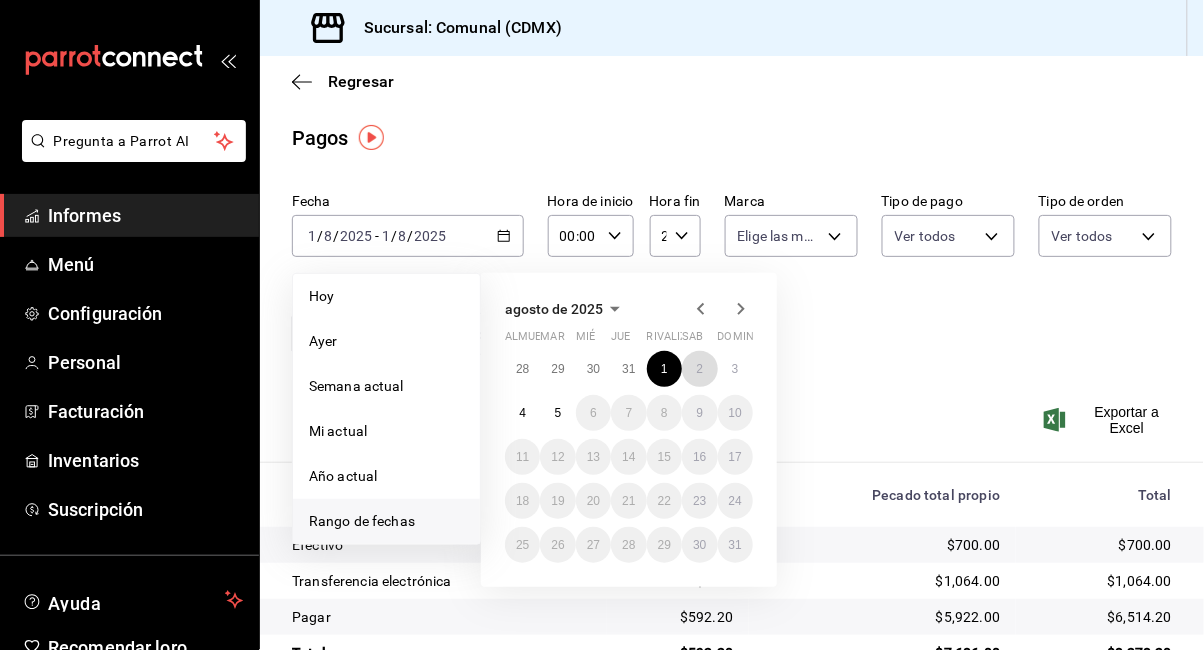 click on "2" at bounding box center [699, 369] 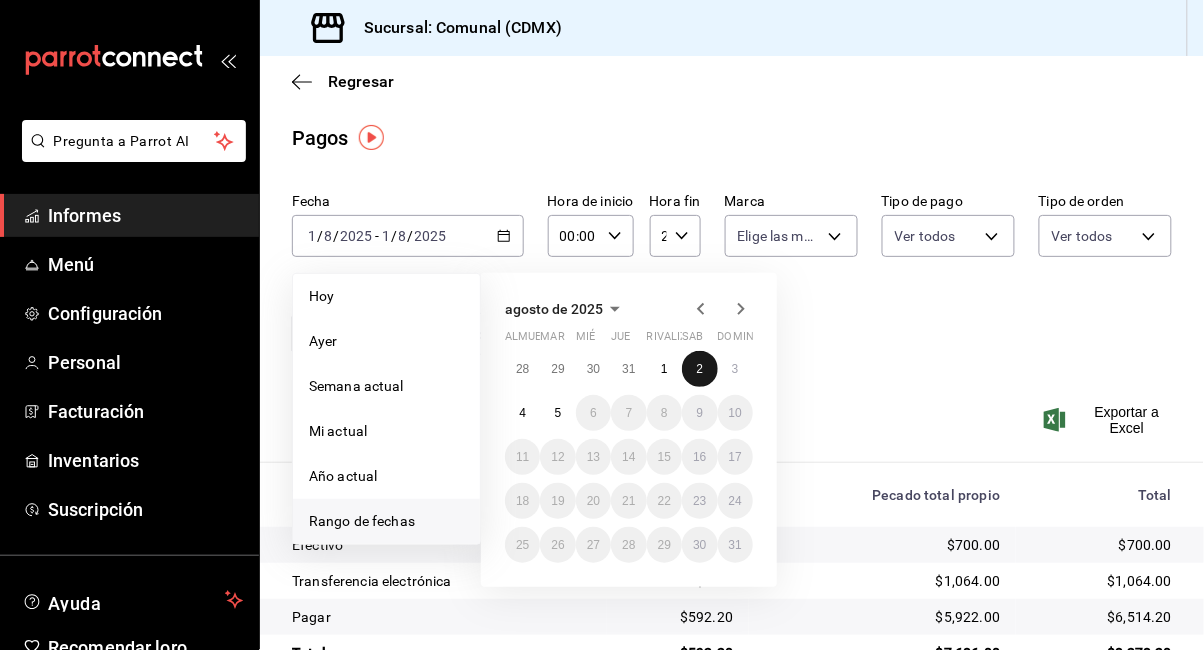 click on "2" at bounding box center [699, 369] 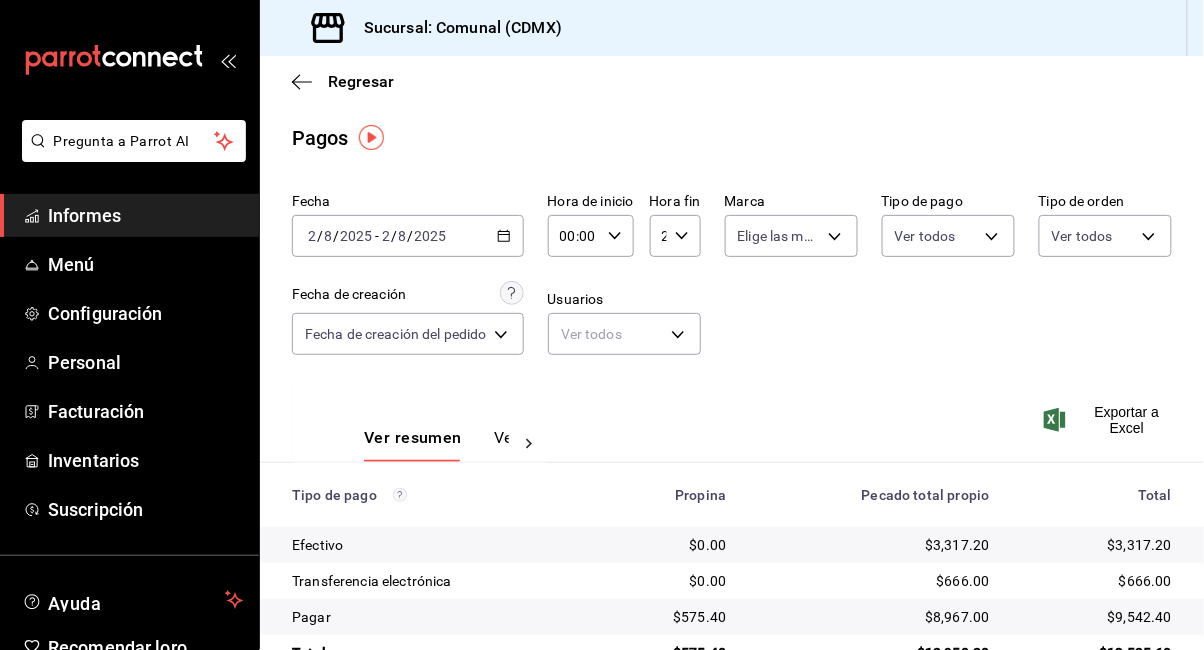 click 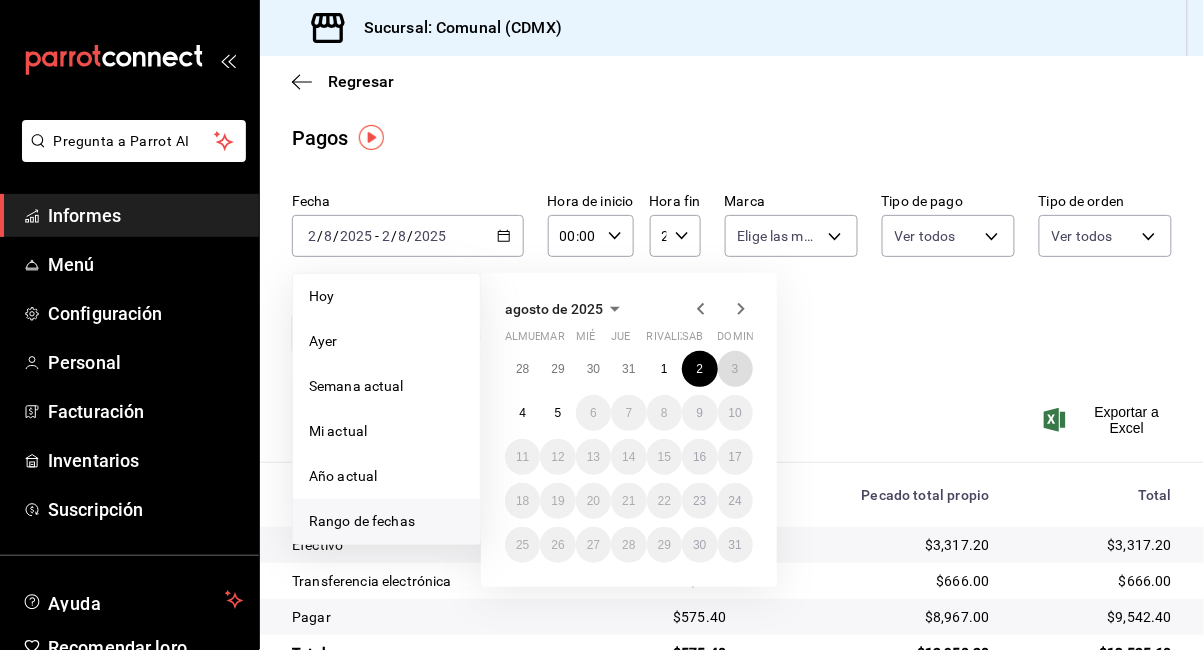 click on "3" at bounding box center (735, 369) 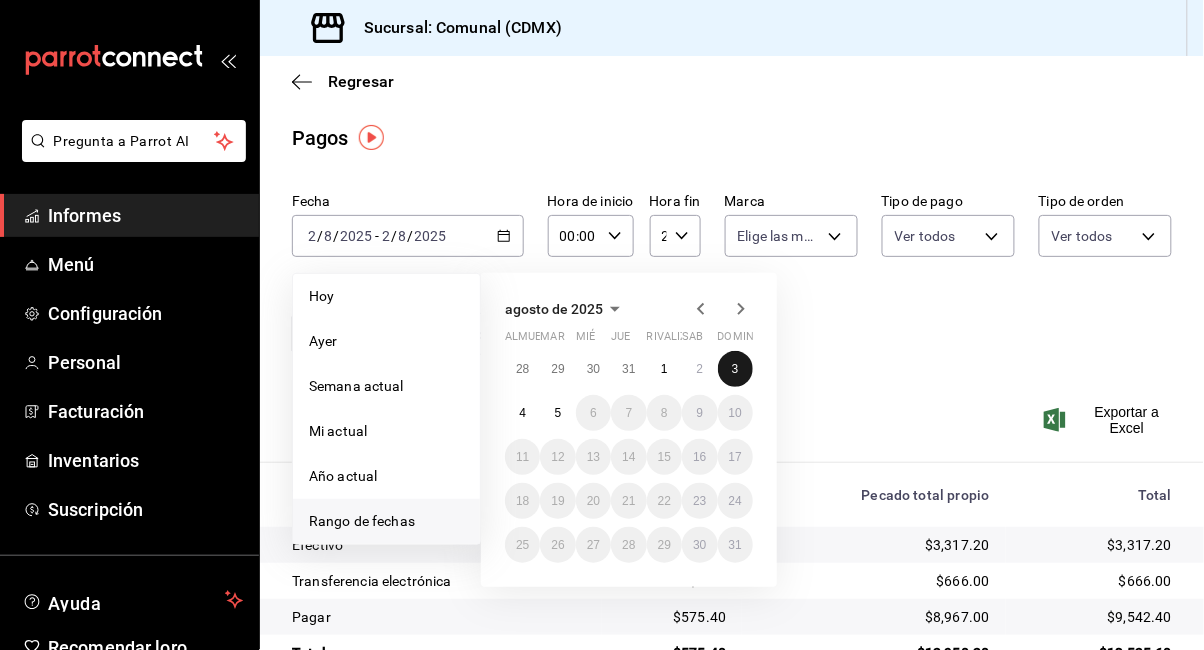 click on "3" at bounding box center (735, 369) 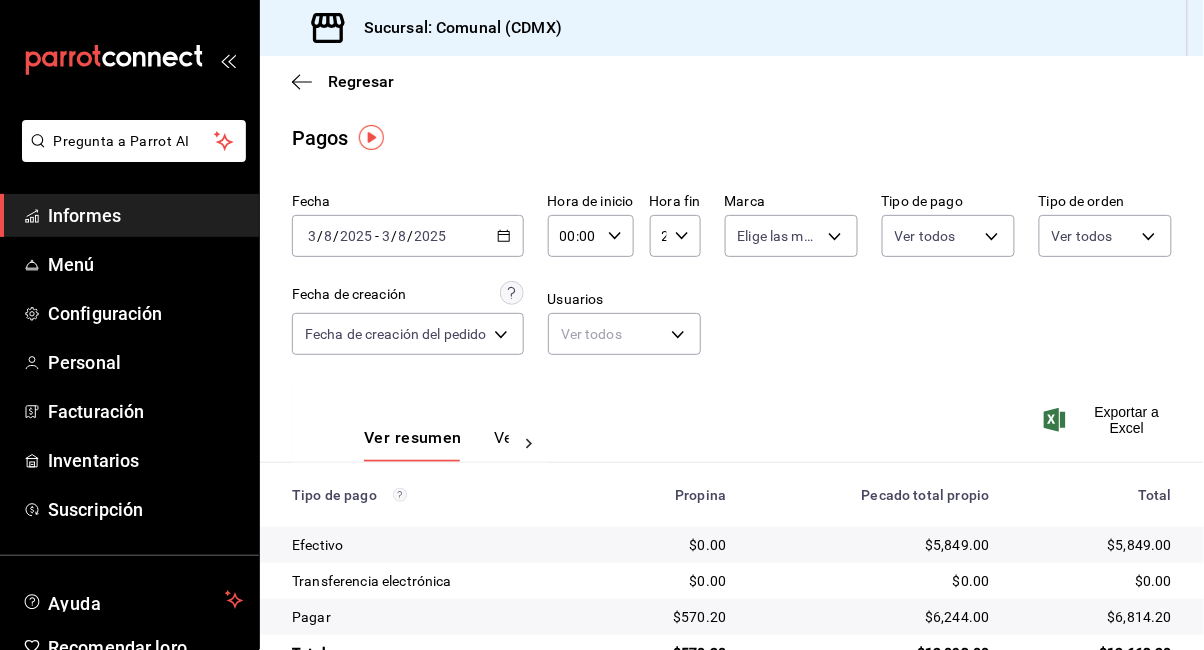 click on "Regresar" at bounding box center (361, 81) 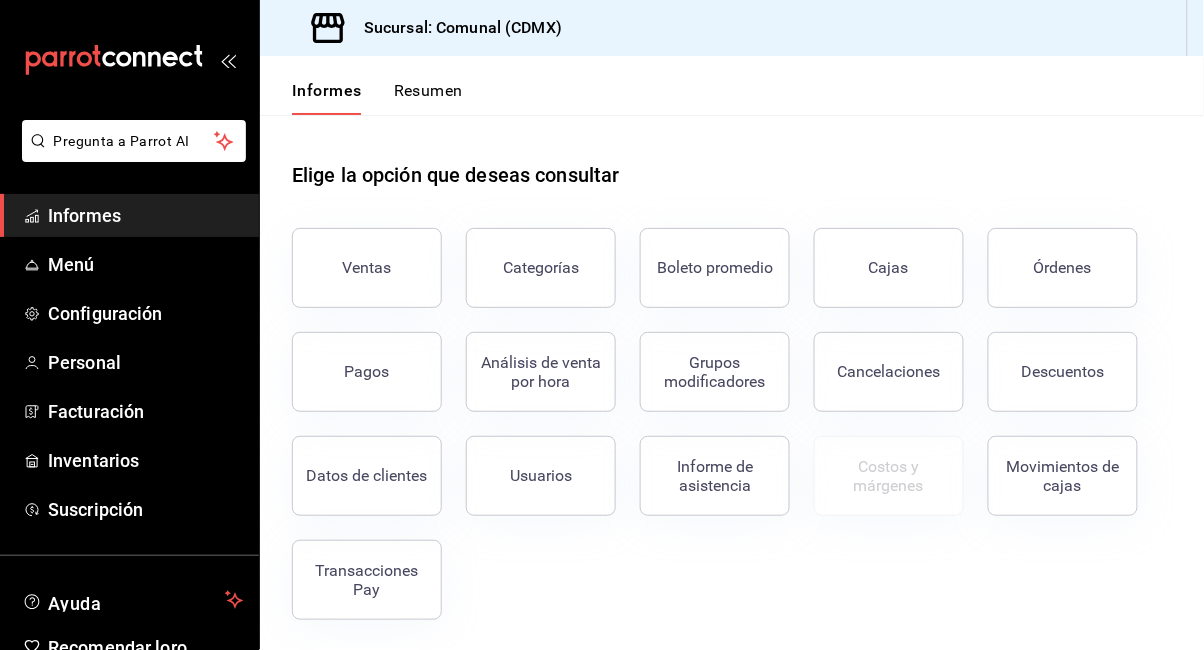 click on "Informe de asistencia" at bounding box center [715, 476] 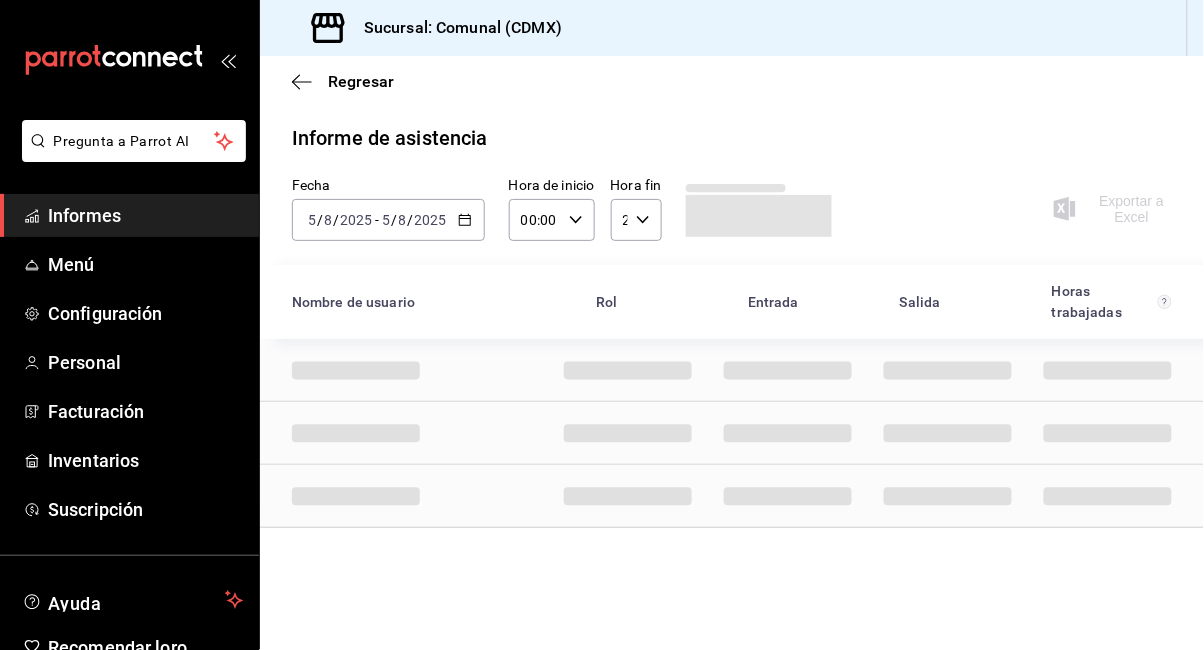 click on "2025-08-05 5 / 8 / 2025 - 2025-08-05 5 / 8 / 2025" at bounding box center (388, 220) 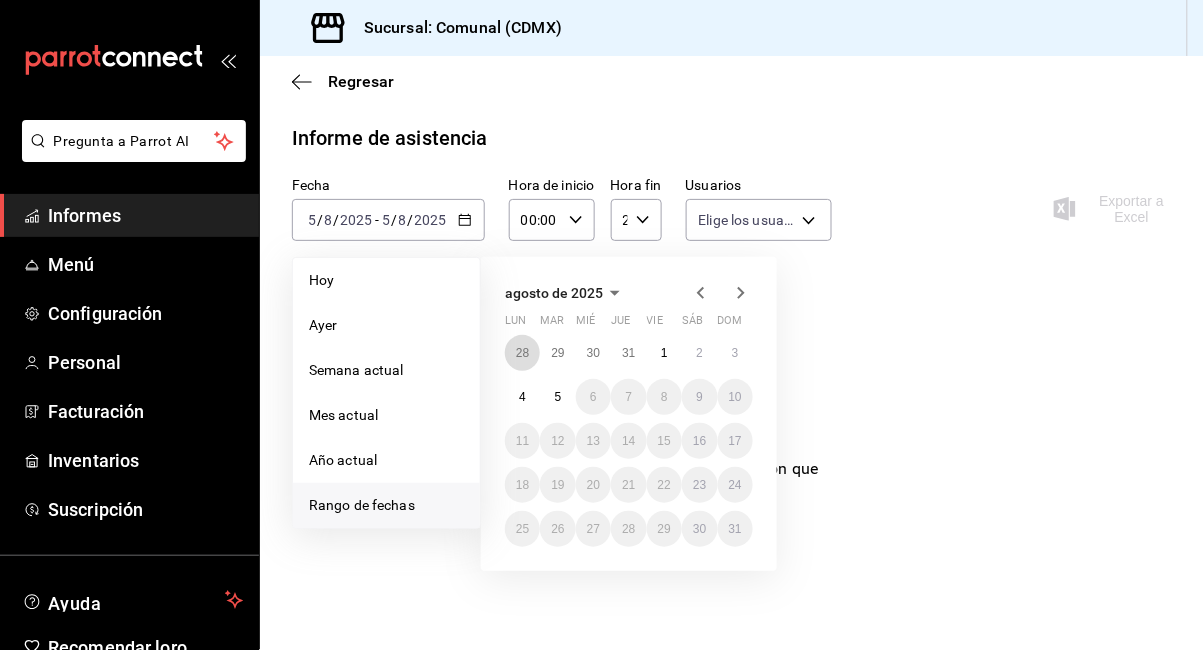 click on "28" at bounding box center (522, 353) 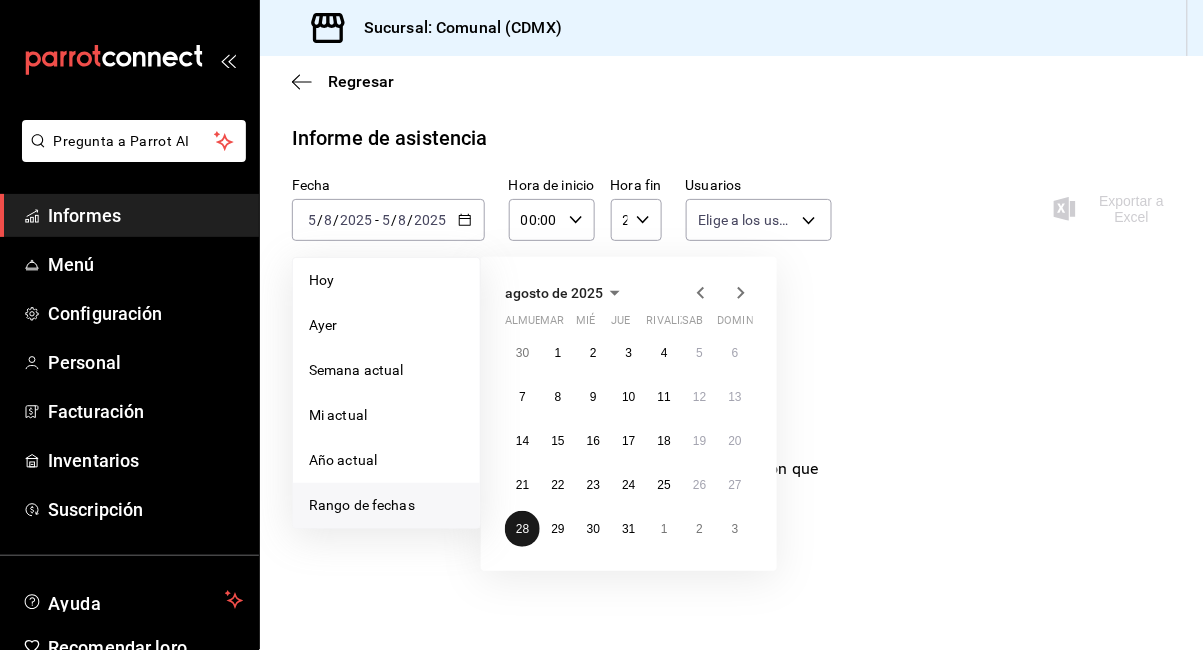 click on "28" at bounding box center (522, 529) 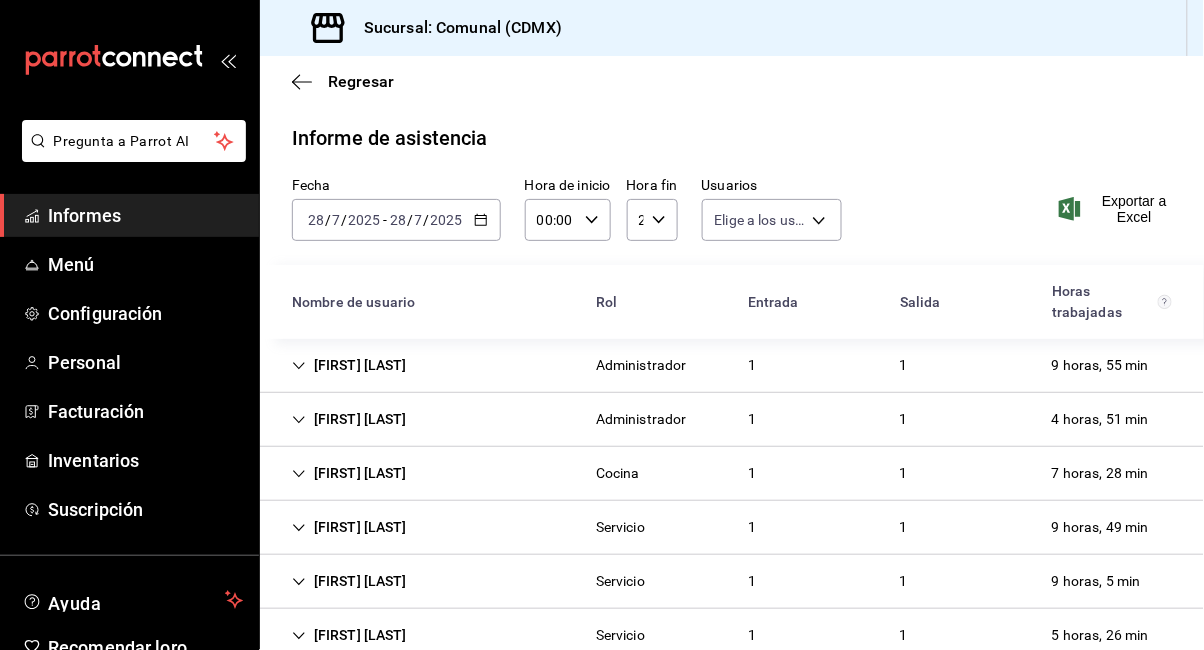 click 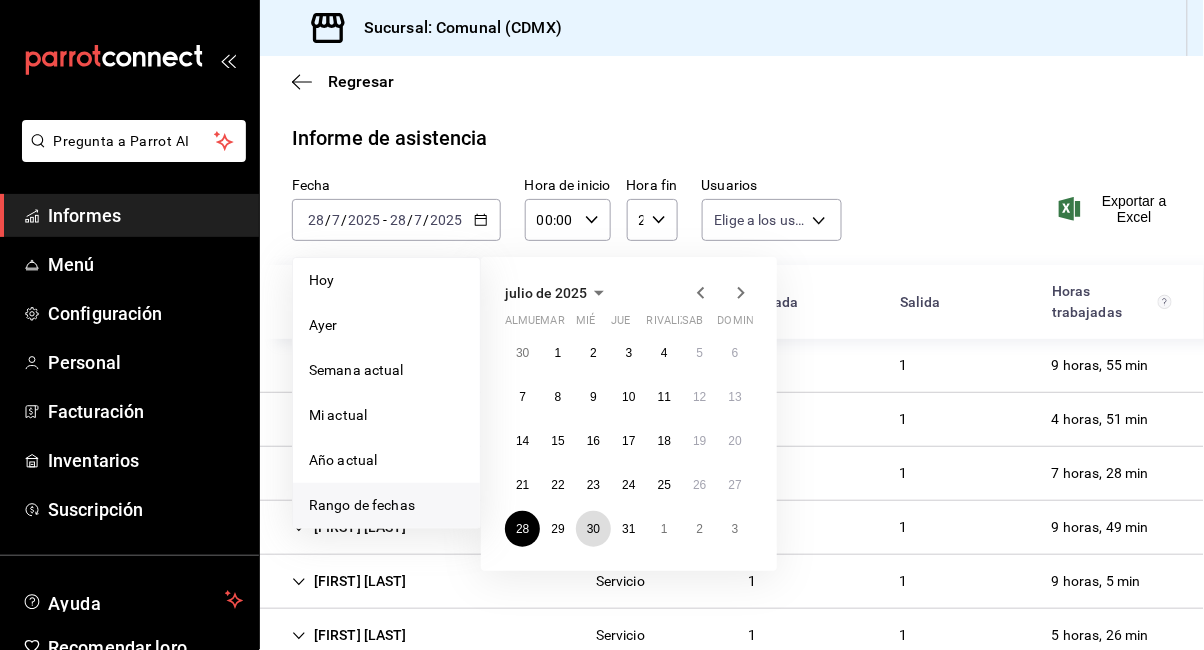 click on "30" at bounding box center [593, 529] 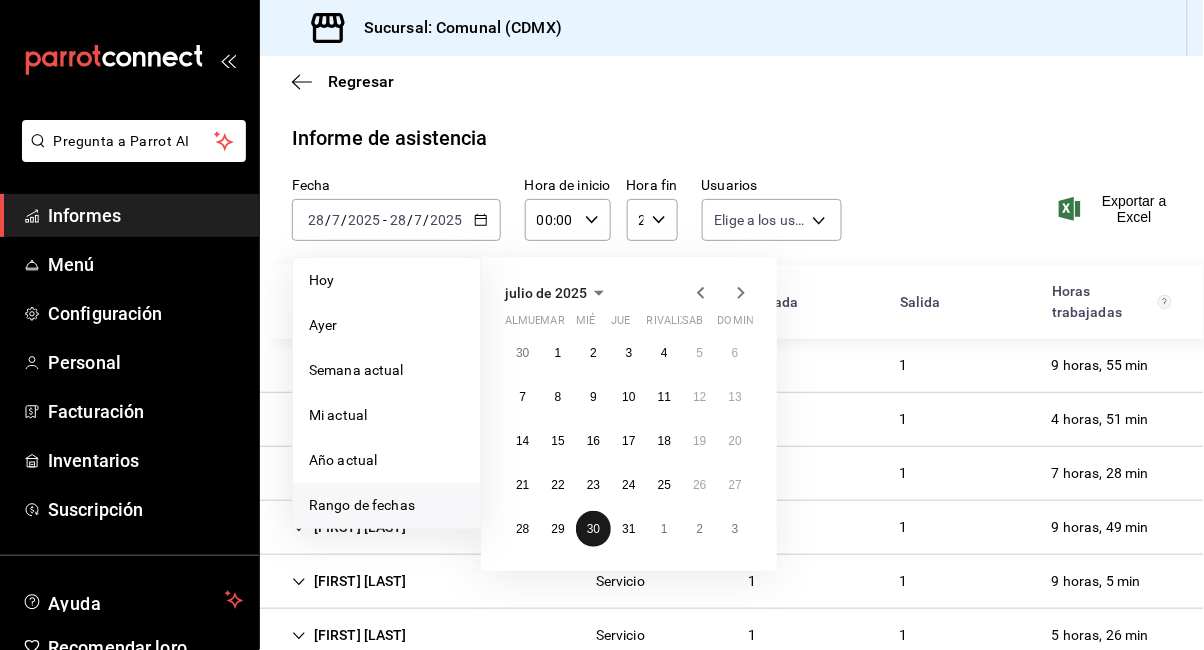 click on "30" at bounding box center [593, 529] 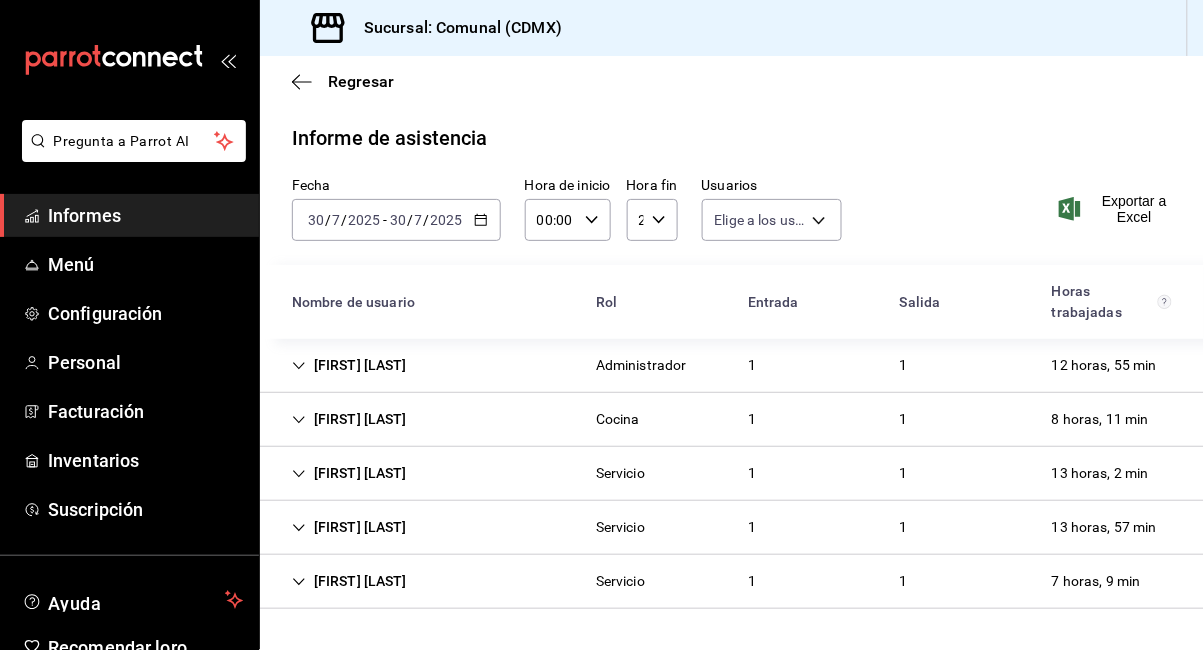 click 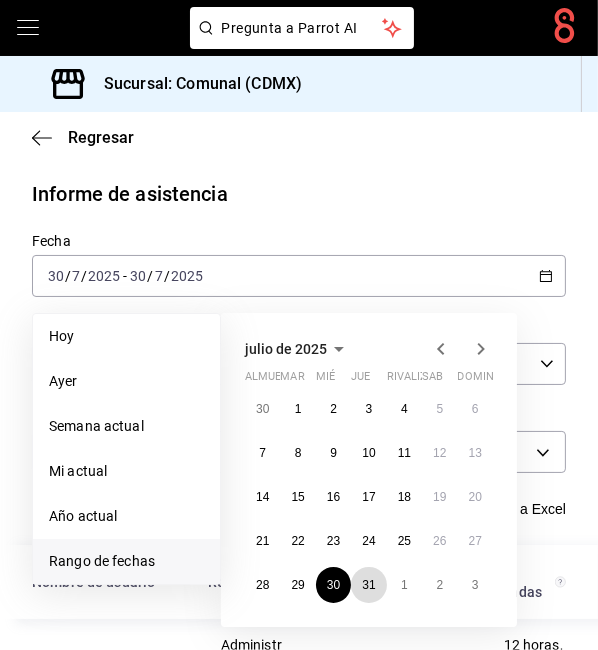 click on "31" at bounding box center (368, 585) 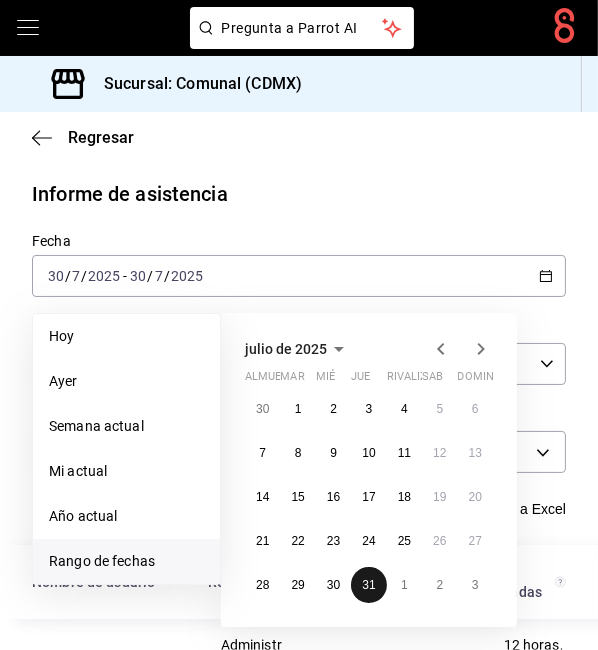 click on "31" at bounding box center [368, 585] 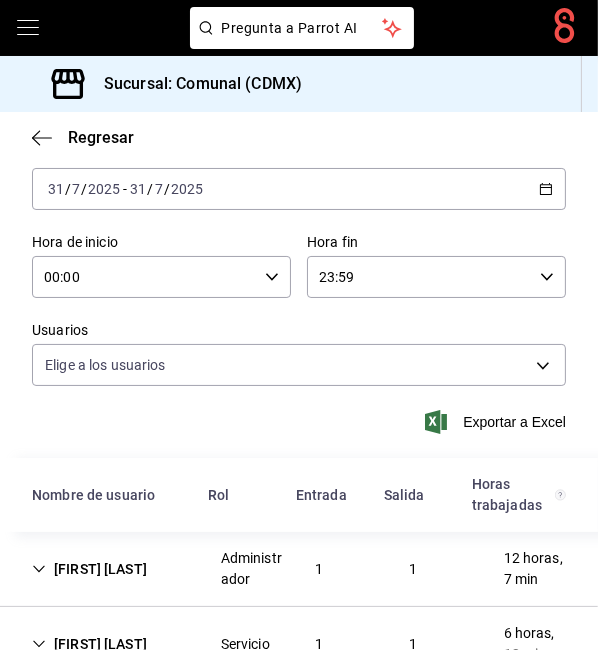 scroll, scrollTop: 0, scrollLeft: 0, axis: both 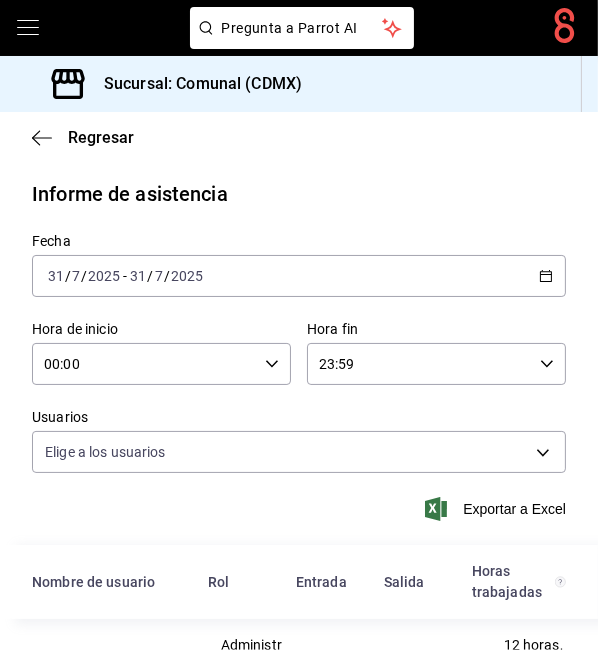 click 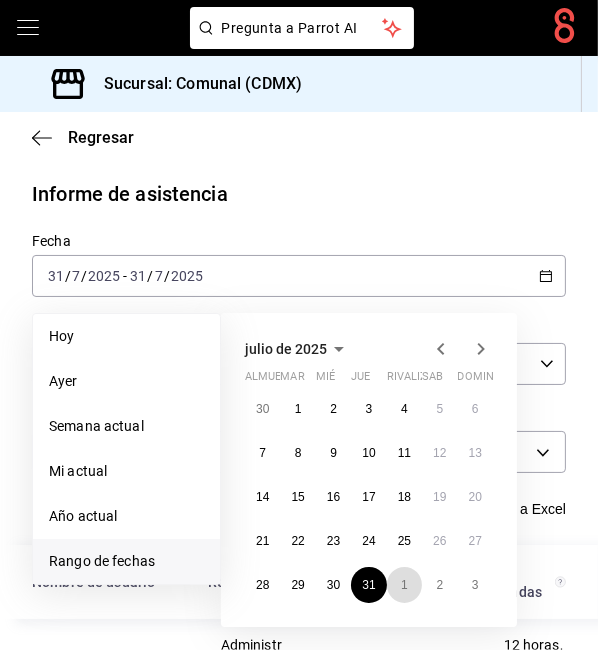 click on "1" at bounding box center (404, 585) 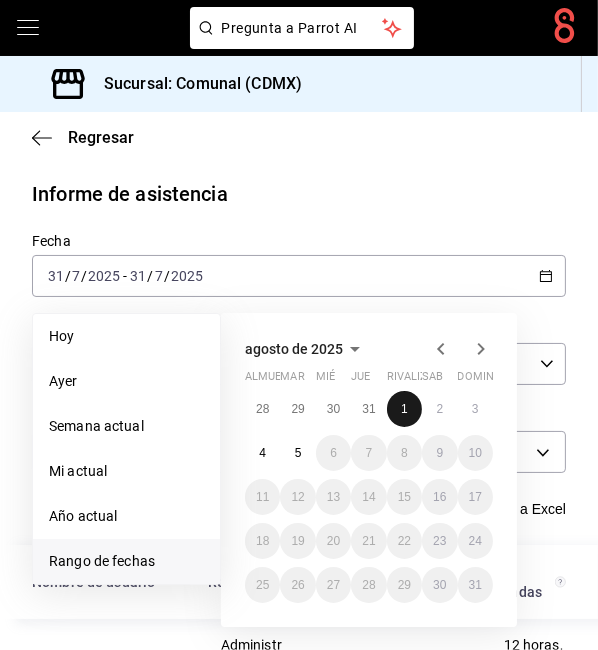 click on "1" at bounding box center [404, 409] 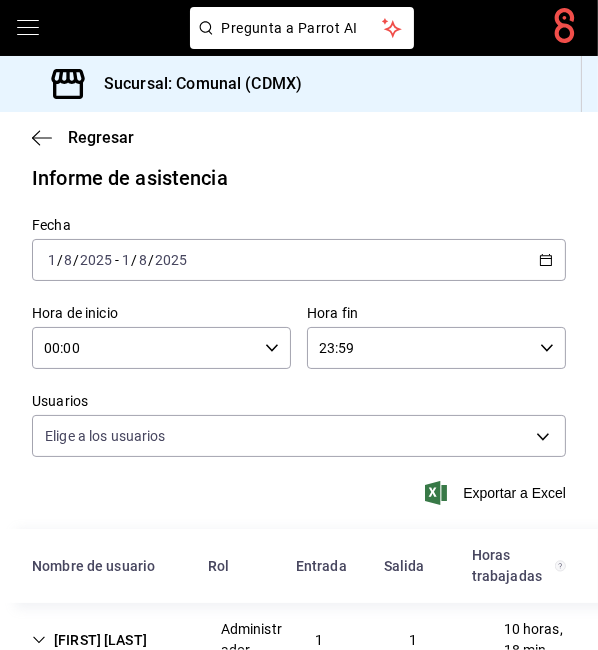 scroll, scrollTop: 0, scrollLeft: 0, axis: both 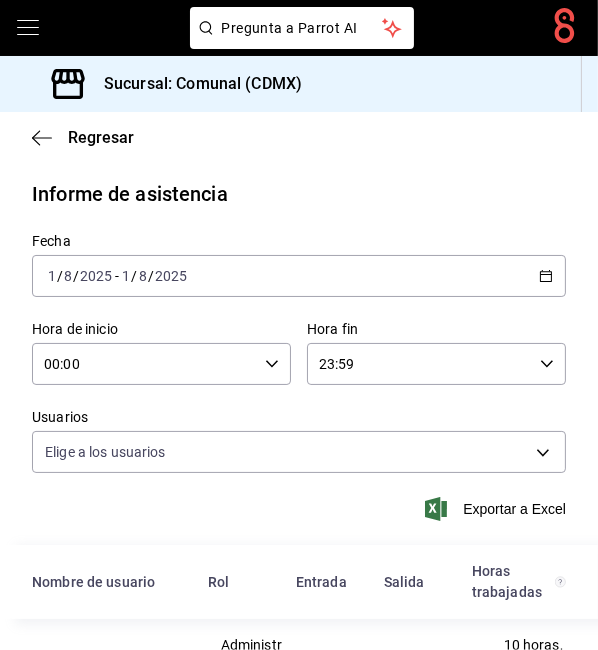 click 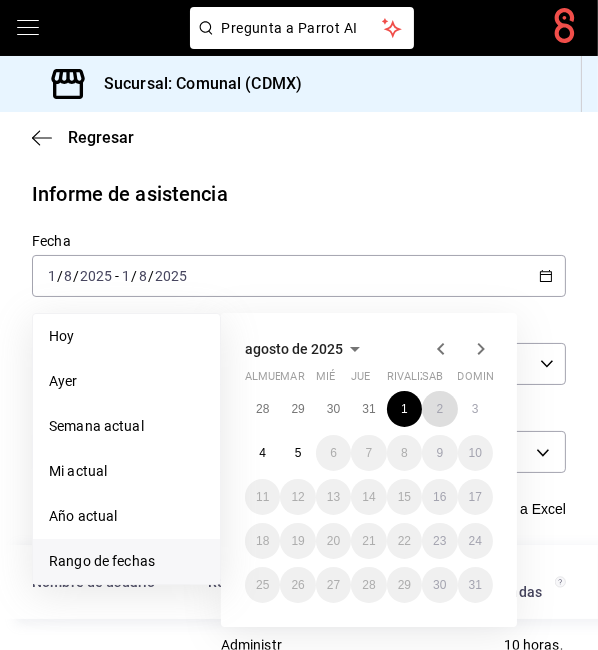 click on "2" at bounding box center (439, 409) 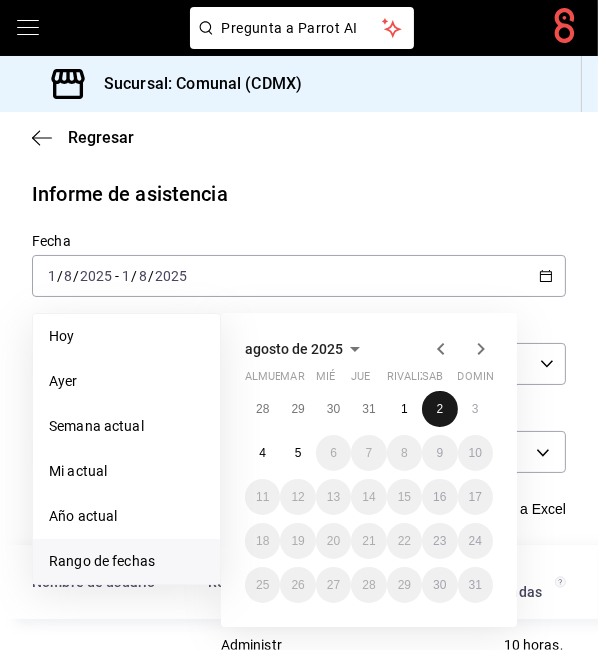 click on "2" at bounding box center [439, 409] 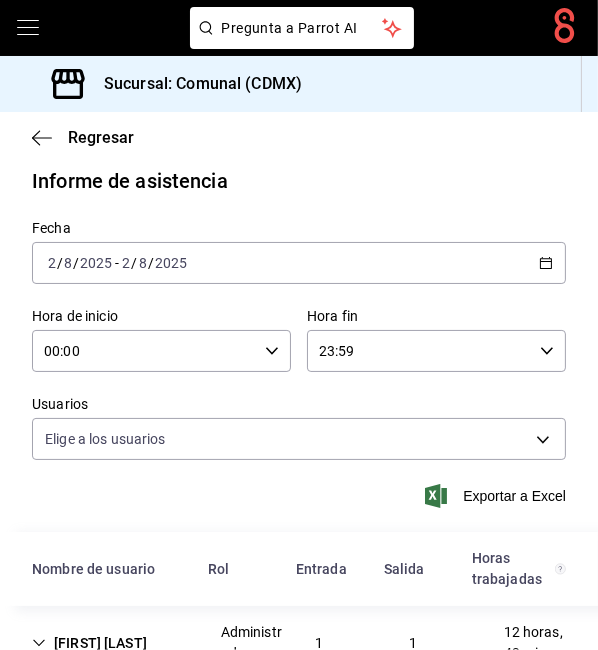 scroll, scrollTop: 0, scrollLeft: 0, axis: both 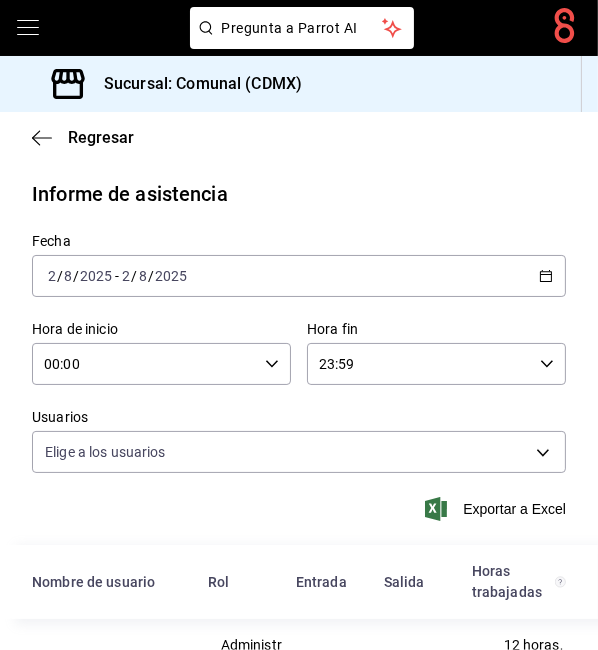 click 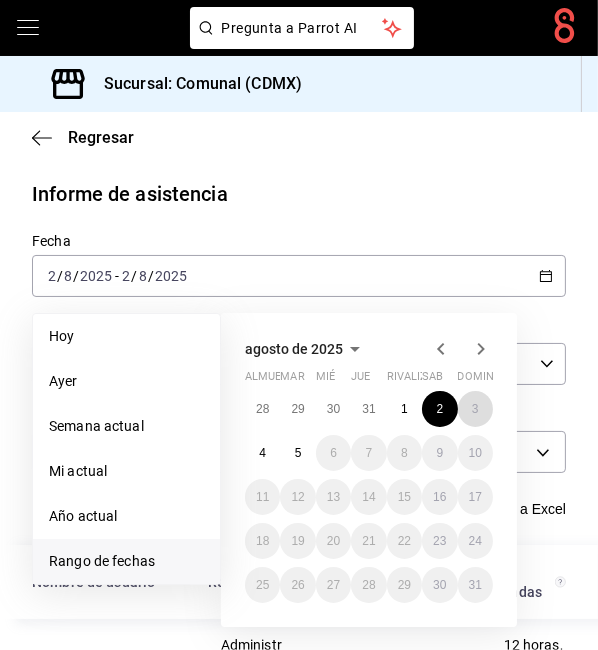 click on "3" at bounding box center [475, 409] 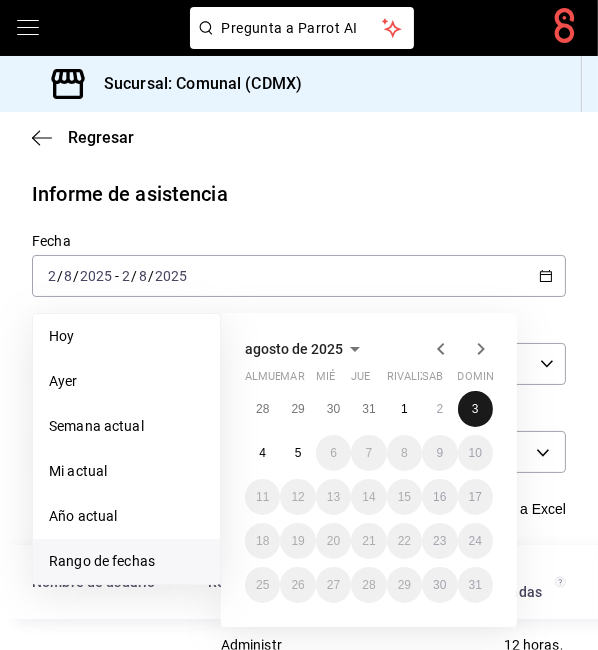 click on "3" at bounding box center [475, 409] 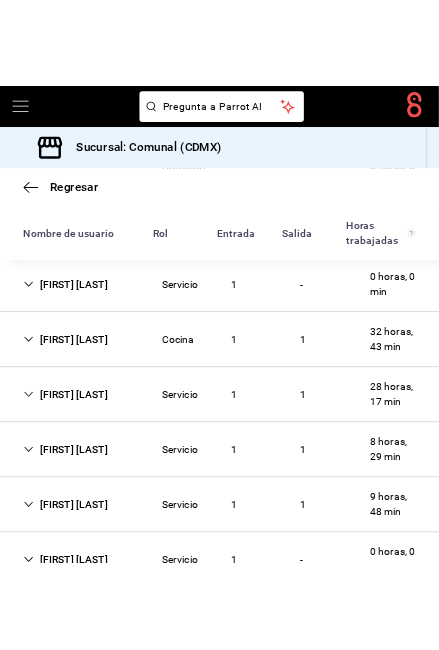 scroll, scrollTop: 578, scrollLeft: 0, axis: vertical 